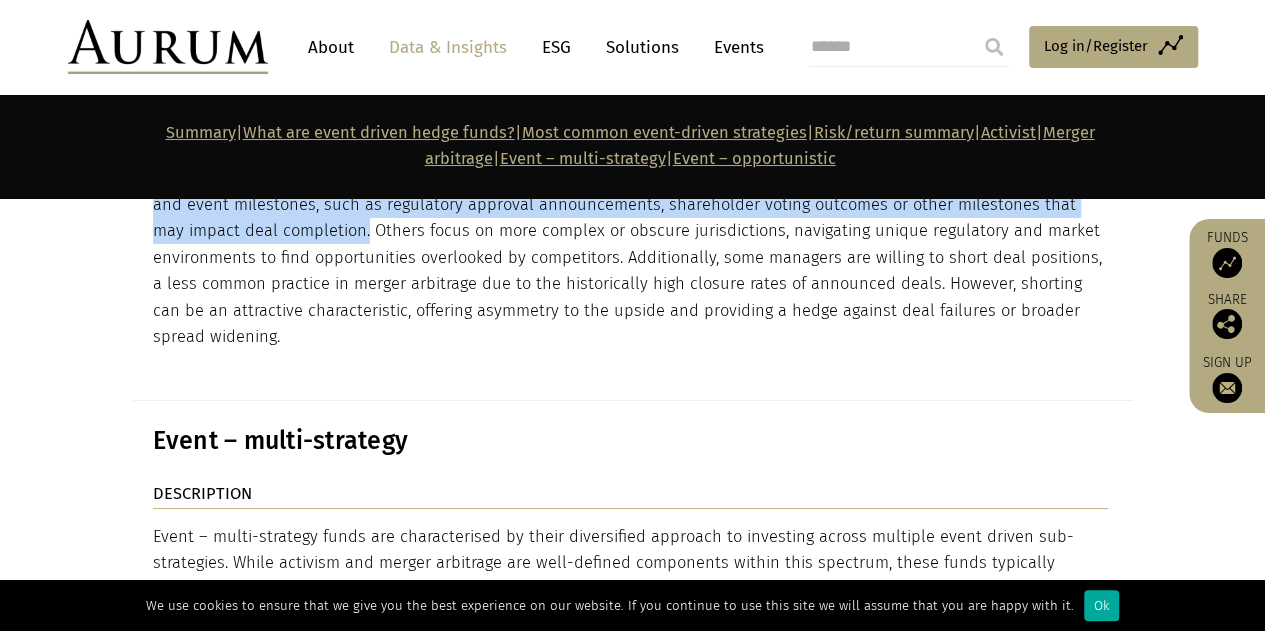 scroll, scrollTop: 7101, scrollLeft: 0, axis: vertical 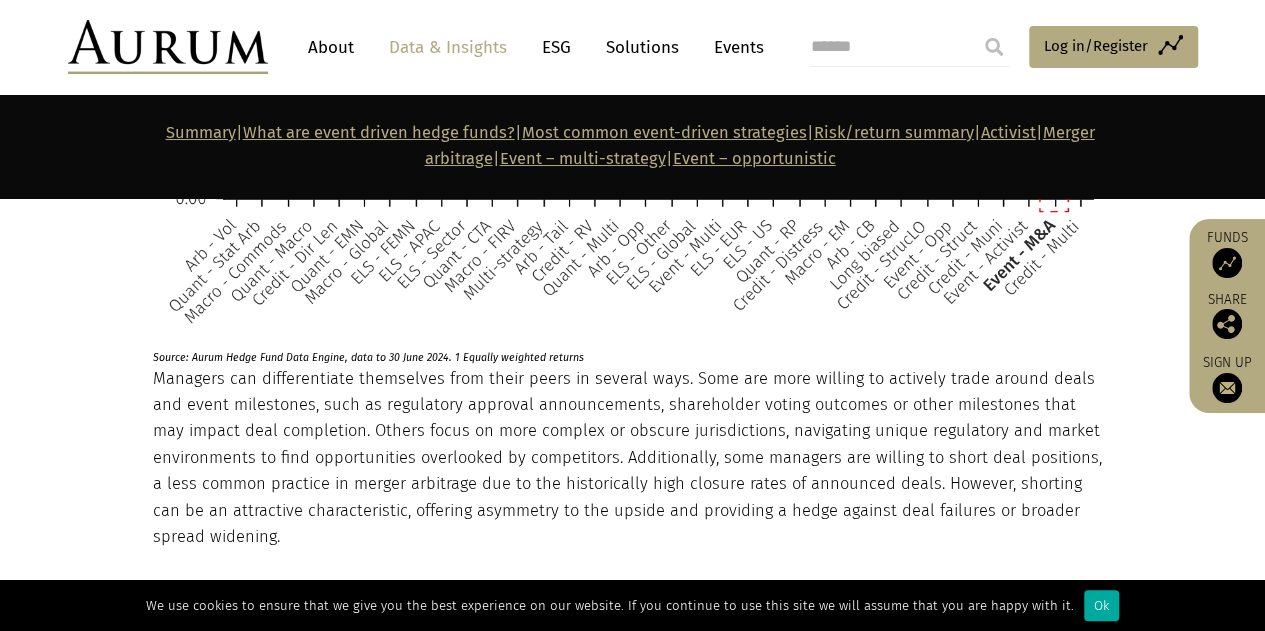 click on "DESCRIPTION
Merger arbitrage hedge funds specialise in capitalising on the price differential between the current market price of a target company’s shares and the agreed-upon acquisition price in a merger or acquisition (M&A) deal. The strategy typically involves purchasing shares of the target company following an acquisition announcement and selling them once the deal is completed, thereby capturing the spread between the two prices. This spread reflects the market assessment of the perceived risk…
Risk of deal completion: The spread compensates for the possibility that the deal may not be completed as planned. Factors such as regulatory approvals, shareholder votes, and antitrust issues can influence this risk. The higher the perceived risk, the wider the spread.
agreed-upon  cash price, thereby capturing the spread as profit. In  stock-for-stock
sub-strategy  within a broader  event-driven  or  multi-strategy" at bounding box center (633, -228) 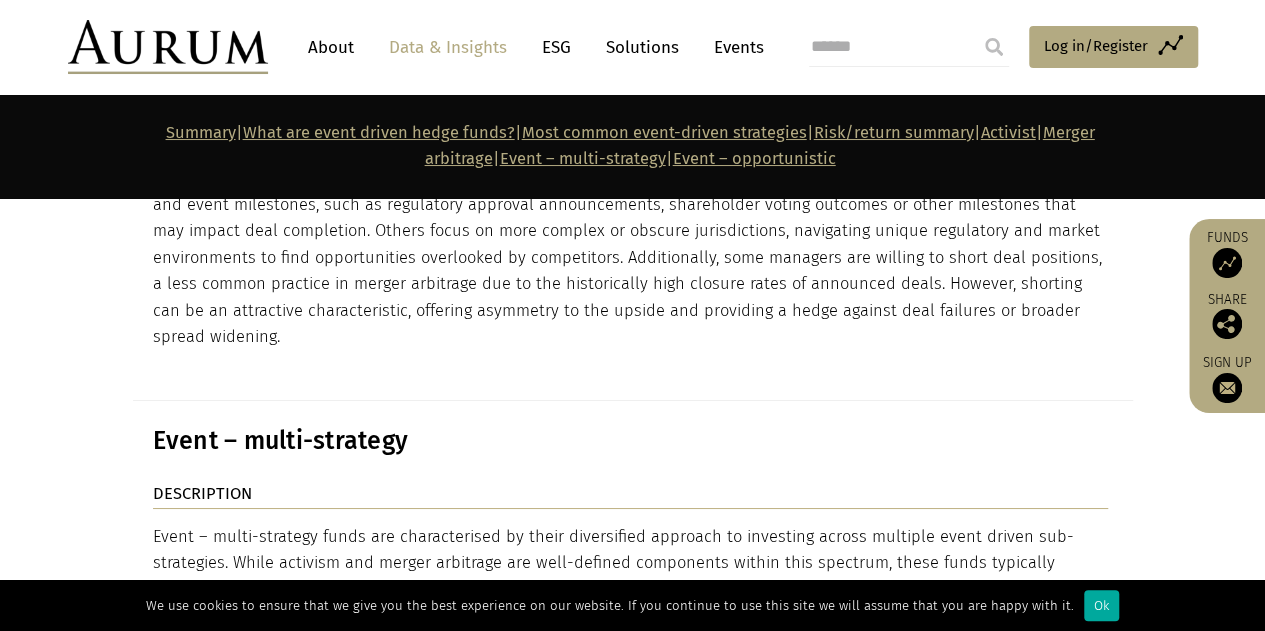 scroll, scrollTop: 7401, scrollLeft: 0, axis: vertical 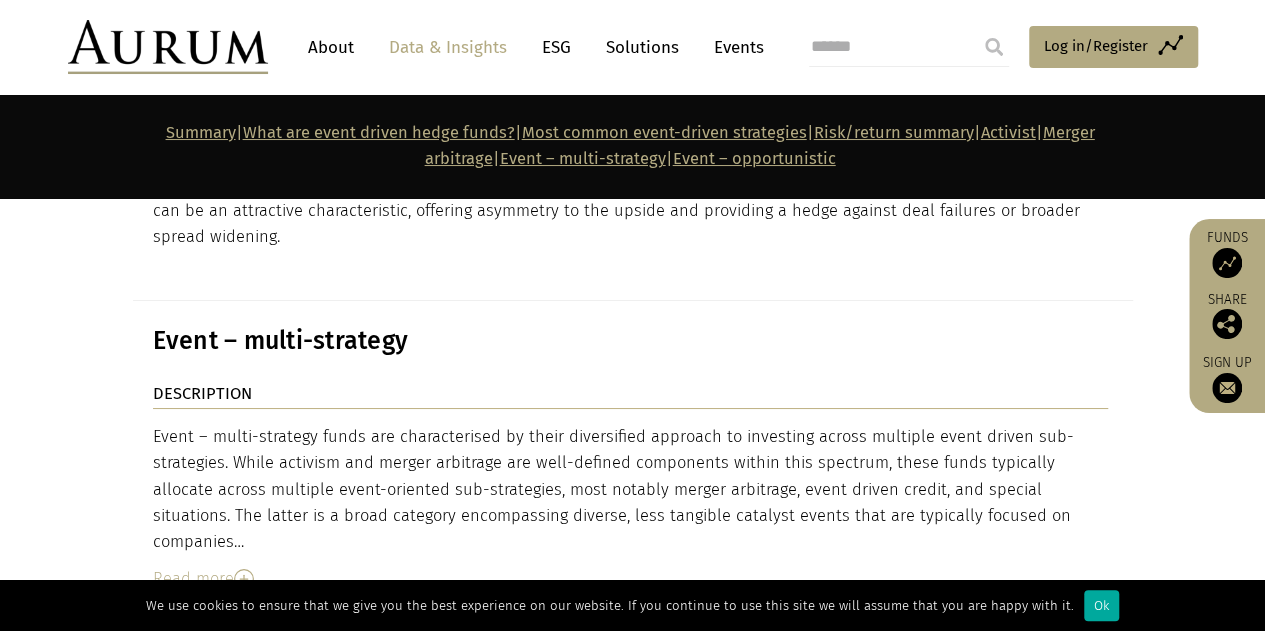 click at bounding box center (244, 579) 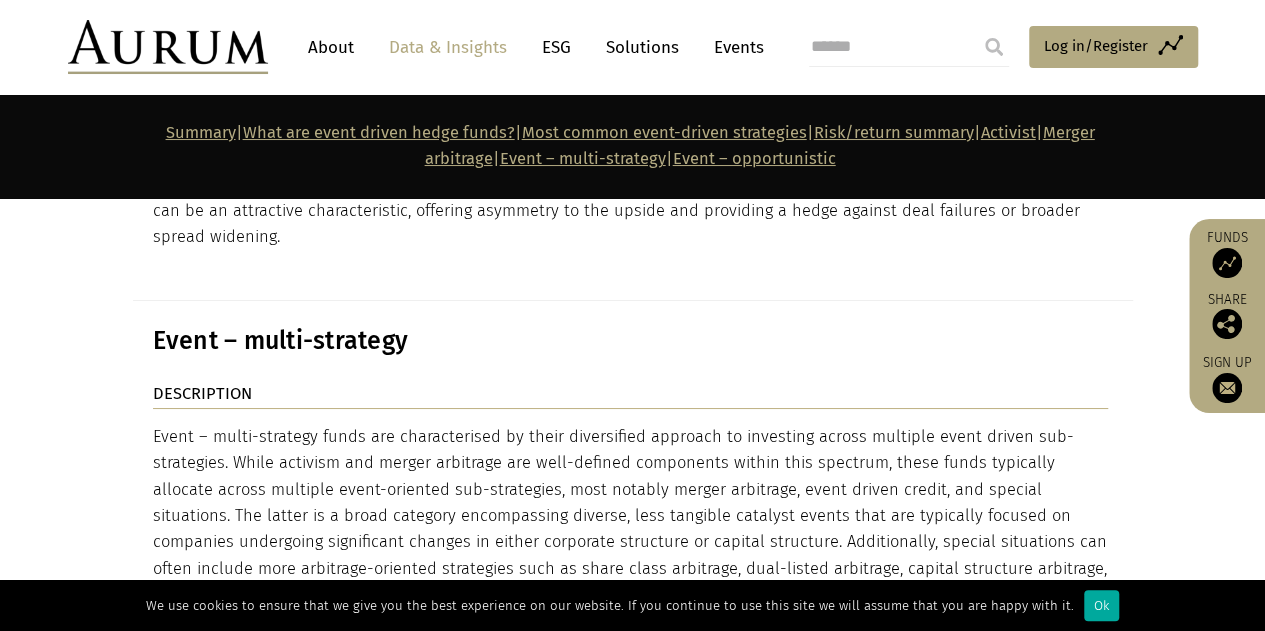 scroll, scrollTop: 7601, scrollLeft: 0, axis: vertical 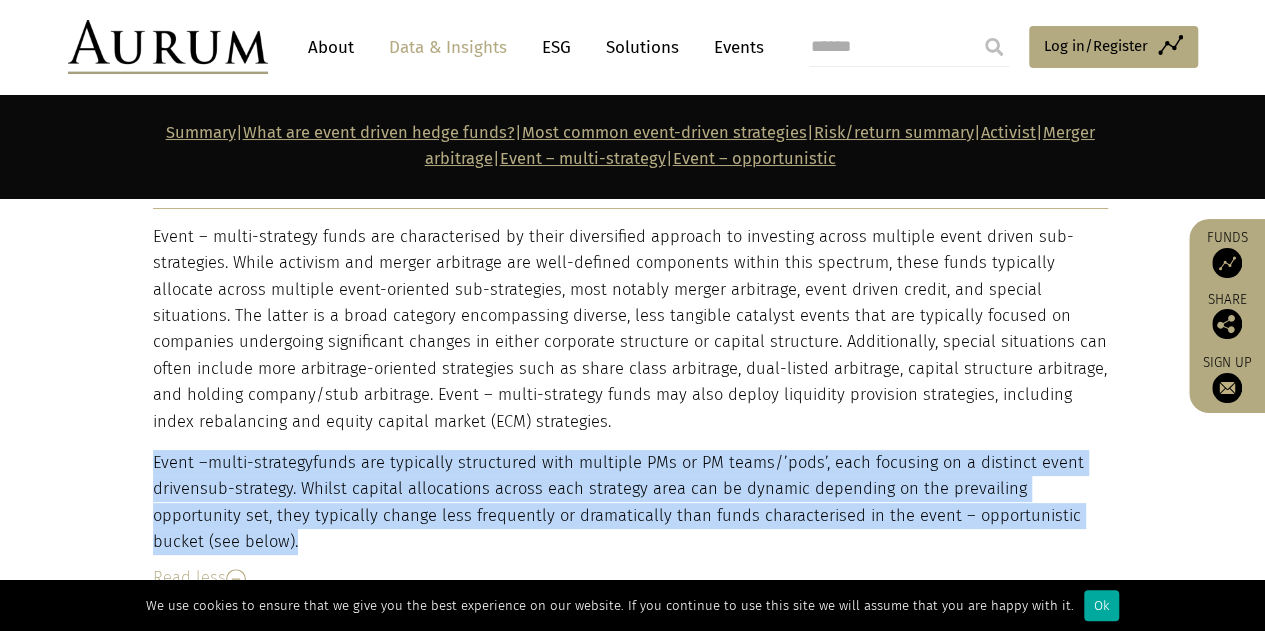 drag, startPoint x: 216, startPoint y: 405, endPoint x: 154, endPoint y: 335, distance: 93.50936 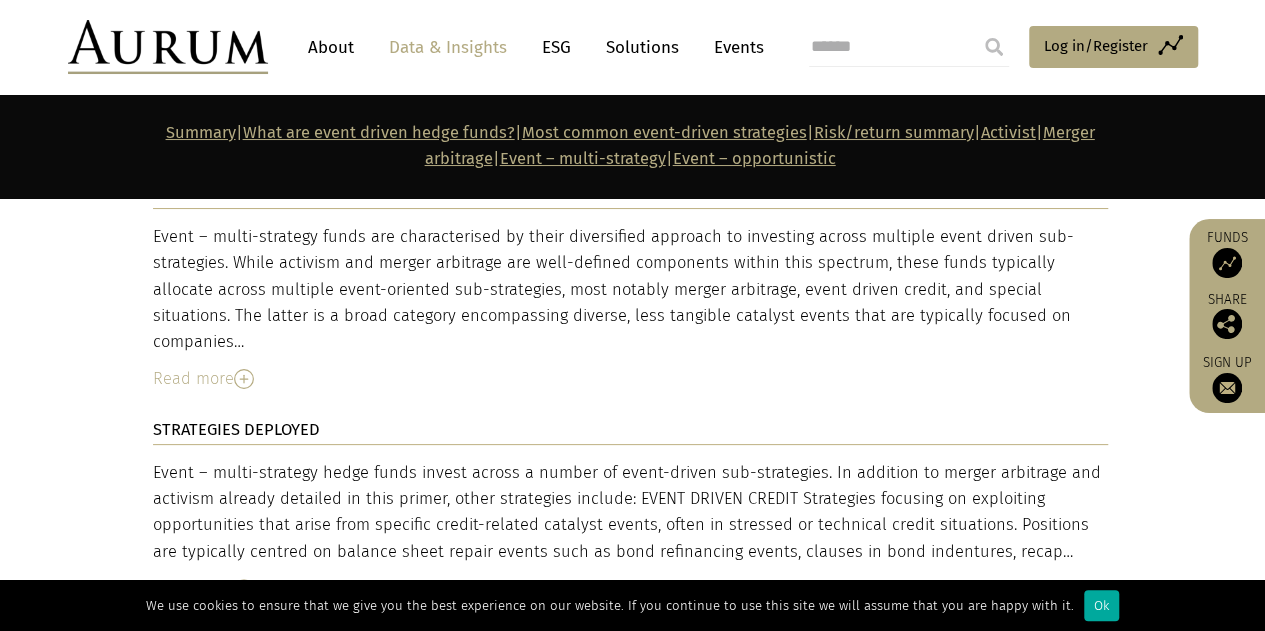 click at bounding box center (244, 589) 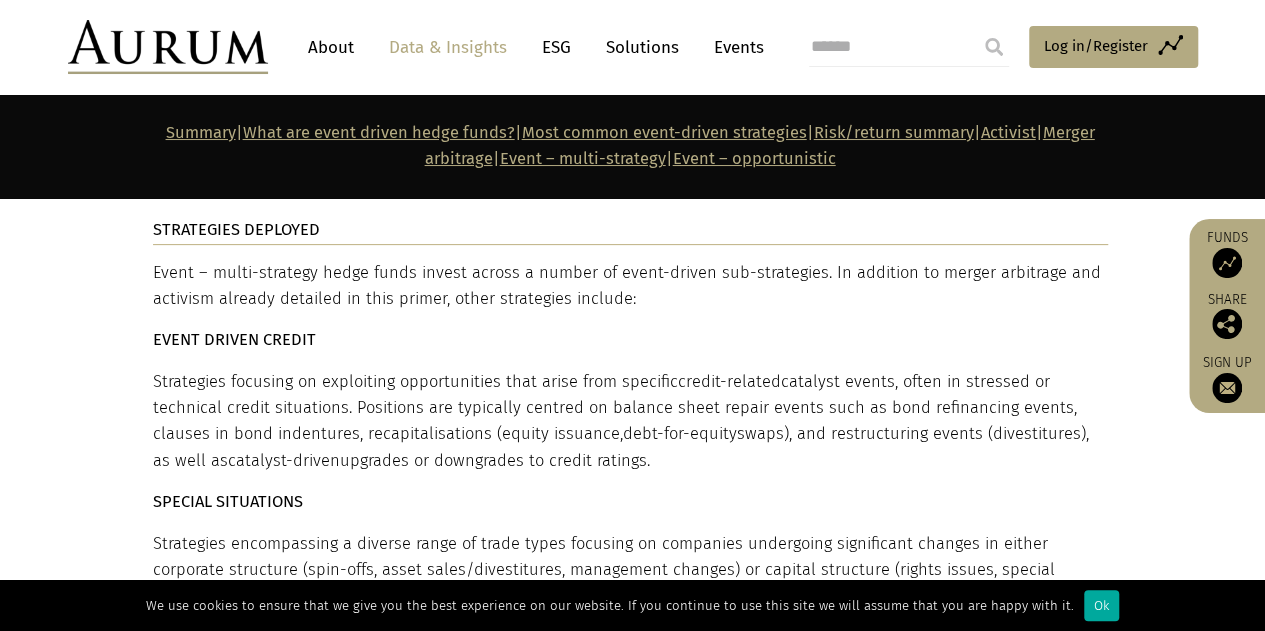 scroll, scrollTop: 7901, scrollLeft: 0, axis: vertical 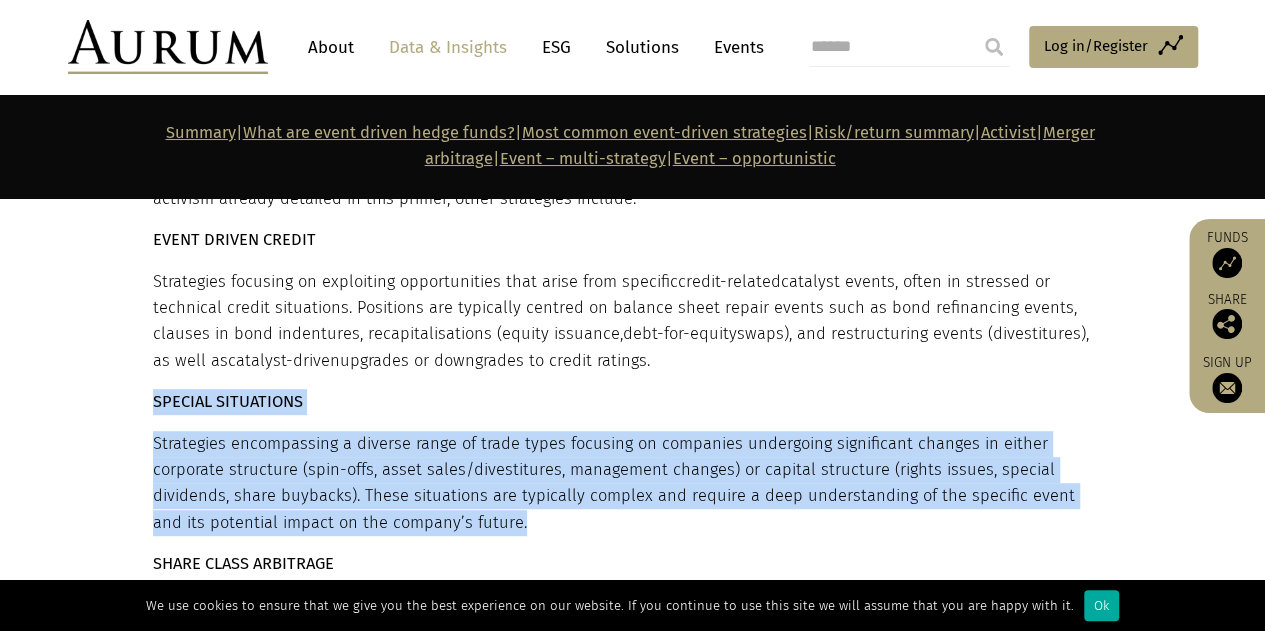 drag, startPoint x: 344, startPoint y: 355, endPoint x: 153, endPoint y: 251, distance: 217.47873 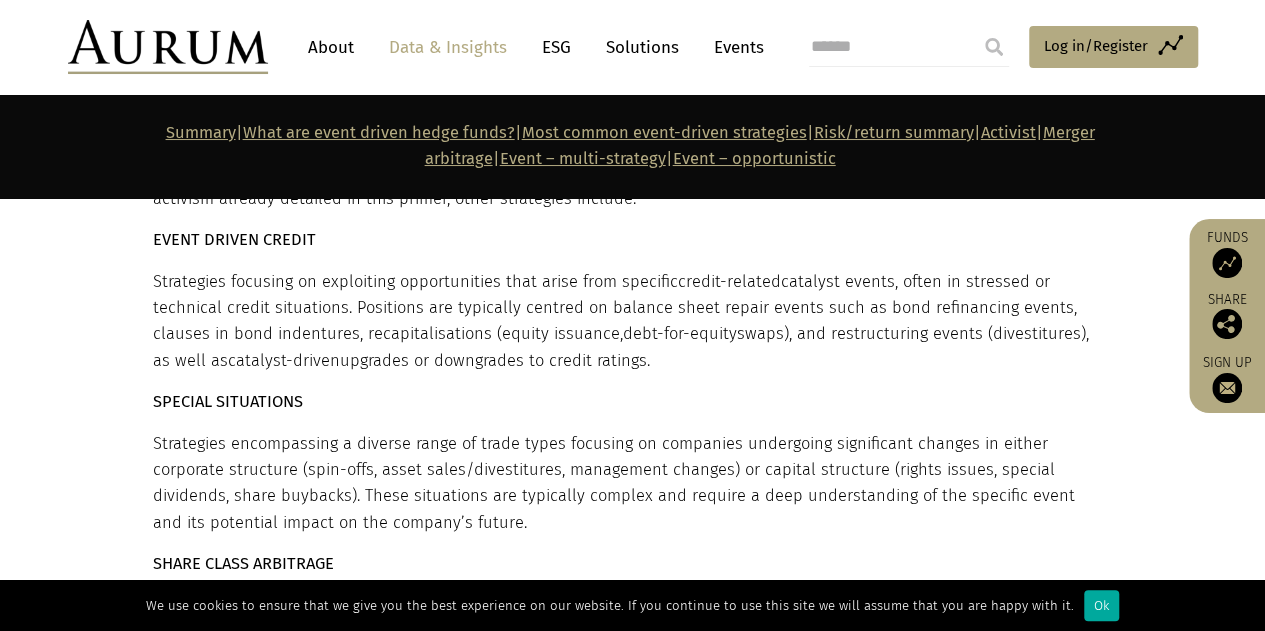 drag, startPoint x: 181, startPoint y: 235, endPoint x: 168, endPoint y: 237, distance: 13.152946 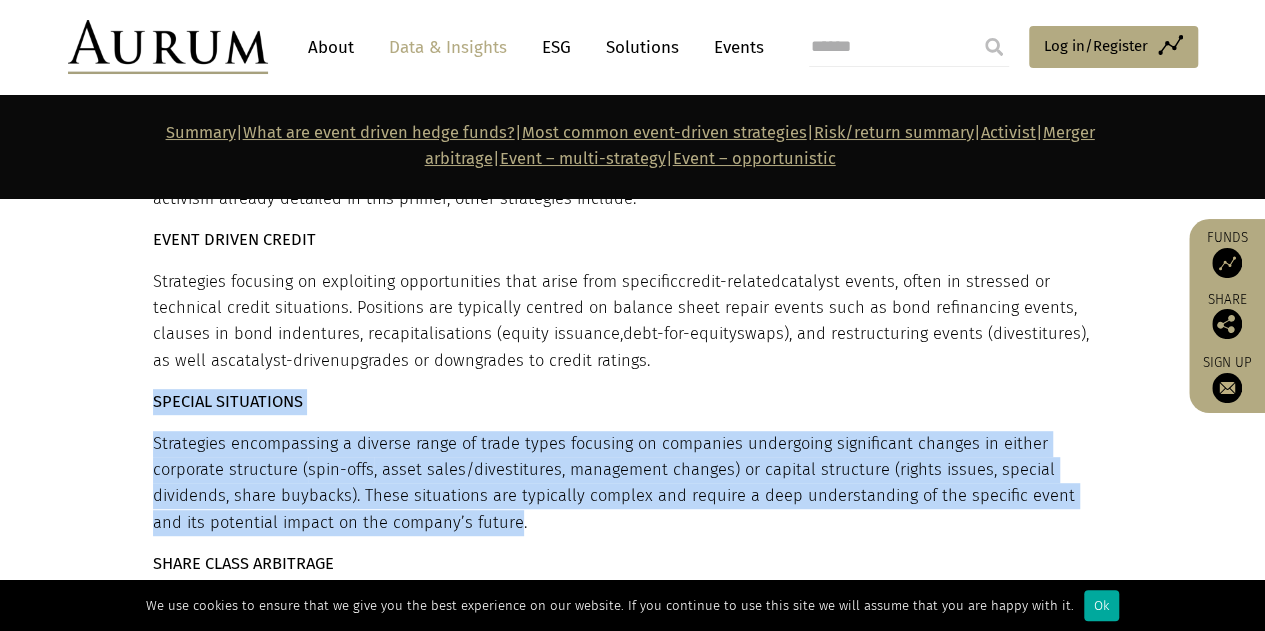 drag, startPoint x: 153, startPoint y: 234, endPoint x: 328, endPoint y: 357, distance: 213.90184 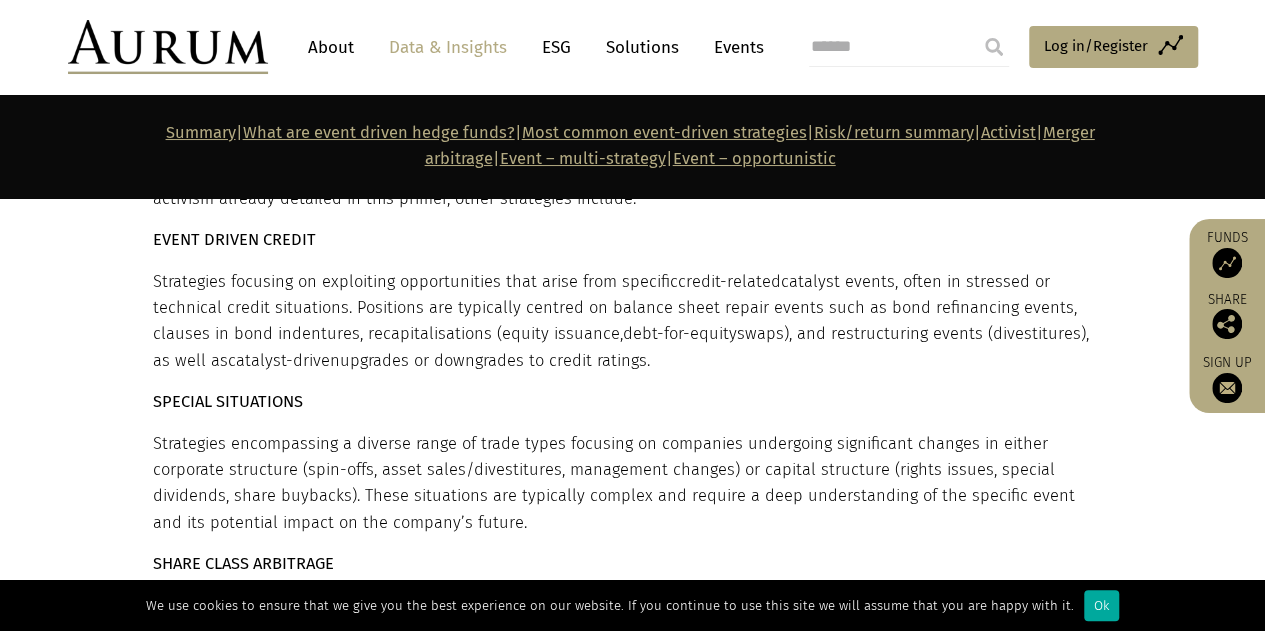 click on "Capitalising on price discrepancies between different share classes issued by the same company. Companies can issue different share classes to retain control (e.g.,  non-voting  shares alongside common shares), cater to investor preferences (e.g.,  non-voting  shares with higher dividends), or address regulatory and tax considerations. These share classes can trade at different prices due to their unique characteristics and/or temporary  supply-demand  imbalances, with price convergence typically occurring around corporate events. A key risk to the strategy is the potential for prolonged dislocation or further divergence in share prices, given the  non-fungible  nature of different classes, especially in the absence of a clear catalyst for convergence." at bounding box center [630, 685] 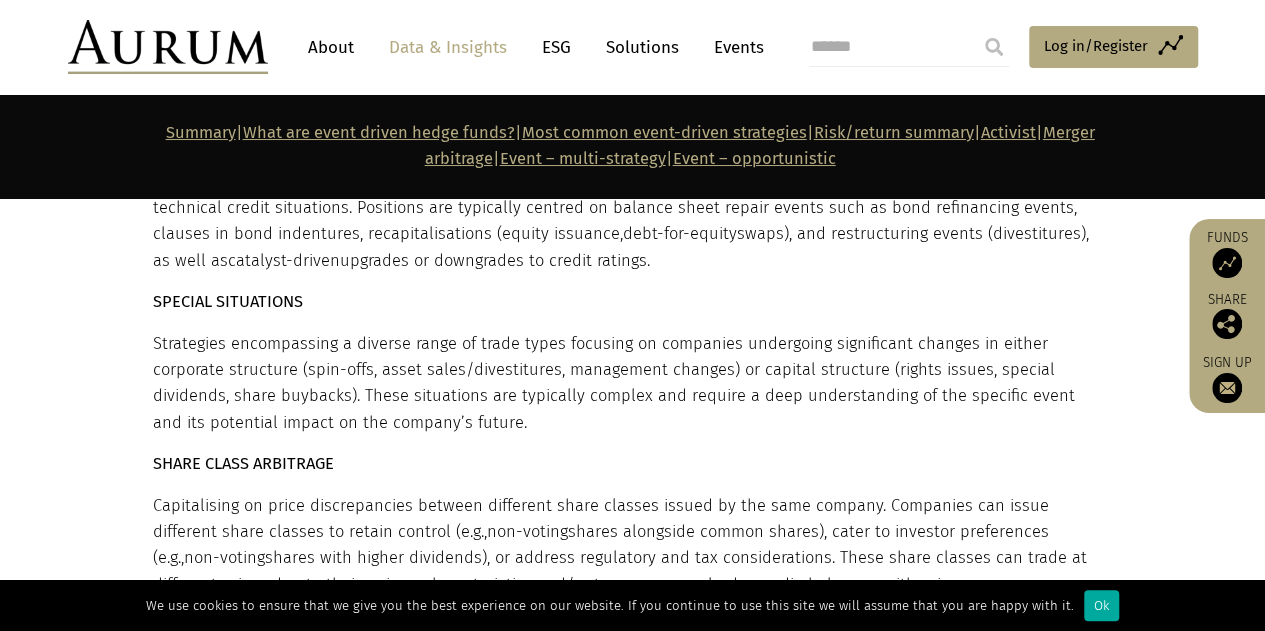 click on "DUAL-LISTED ARBITRAGE" at bounding box center [630, 705] 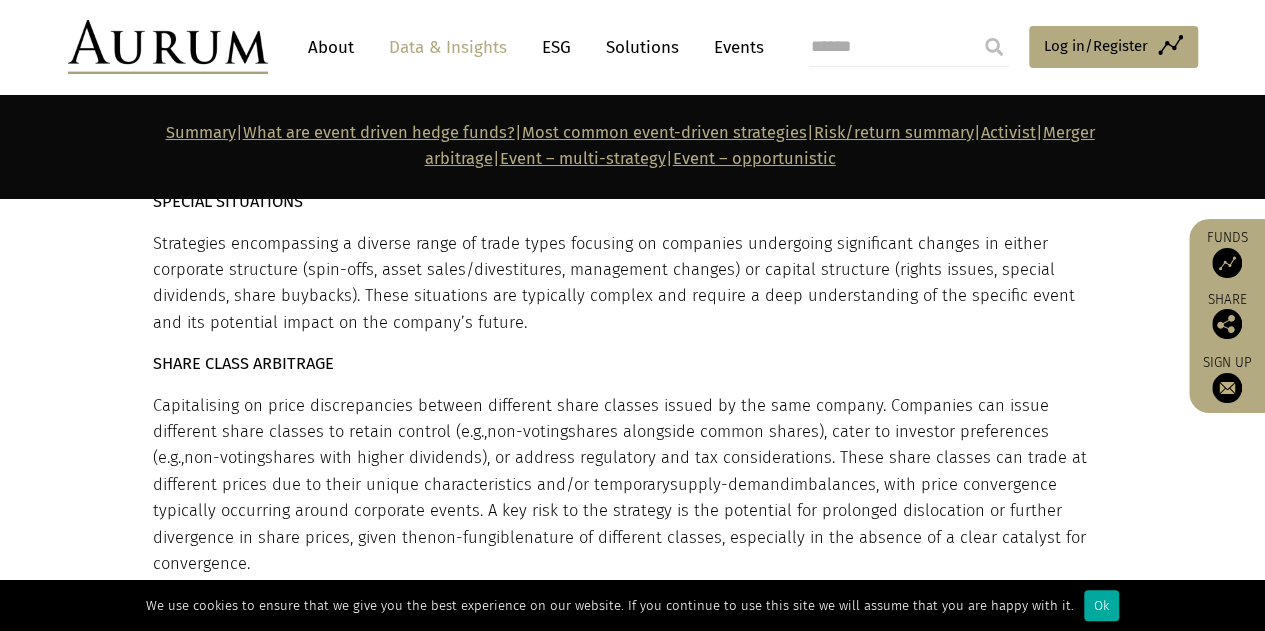 scroll, scrollTop: 8001, scrollLeft: 0, axis: vertical 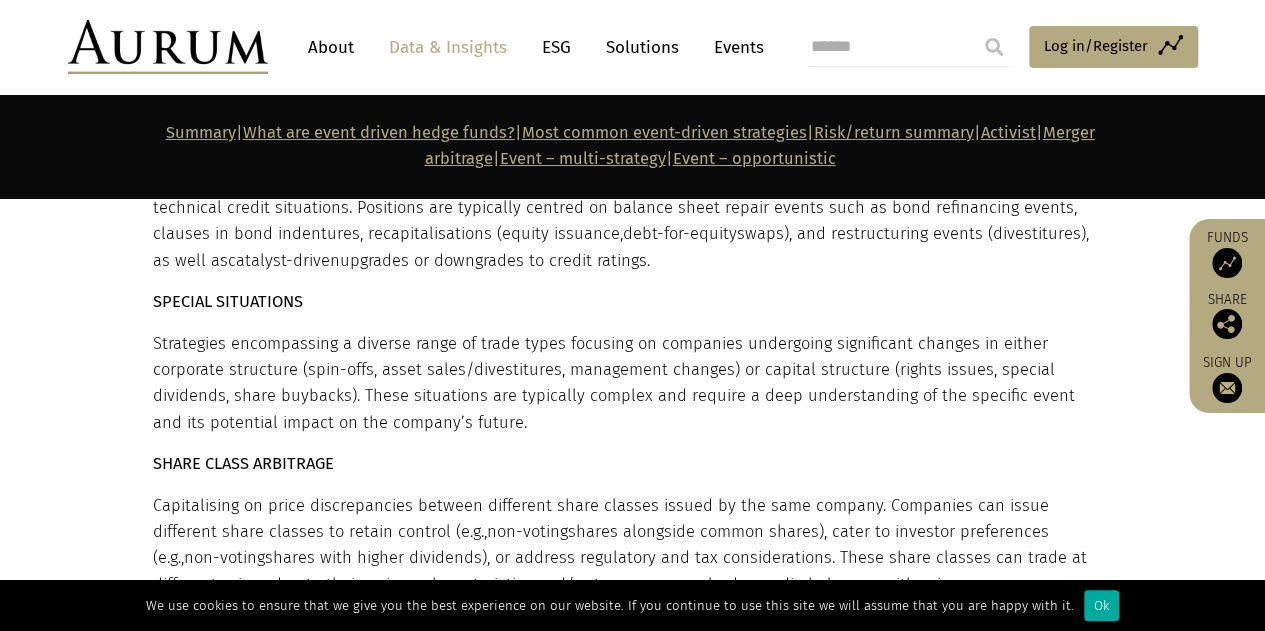 drag, startPoint x: 955, startPoint y: 475, endPoint x: 308, endPoint y: 447, distance: 647.6056 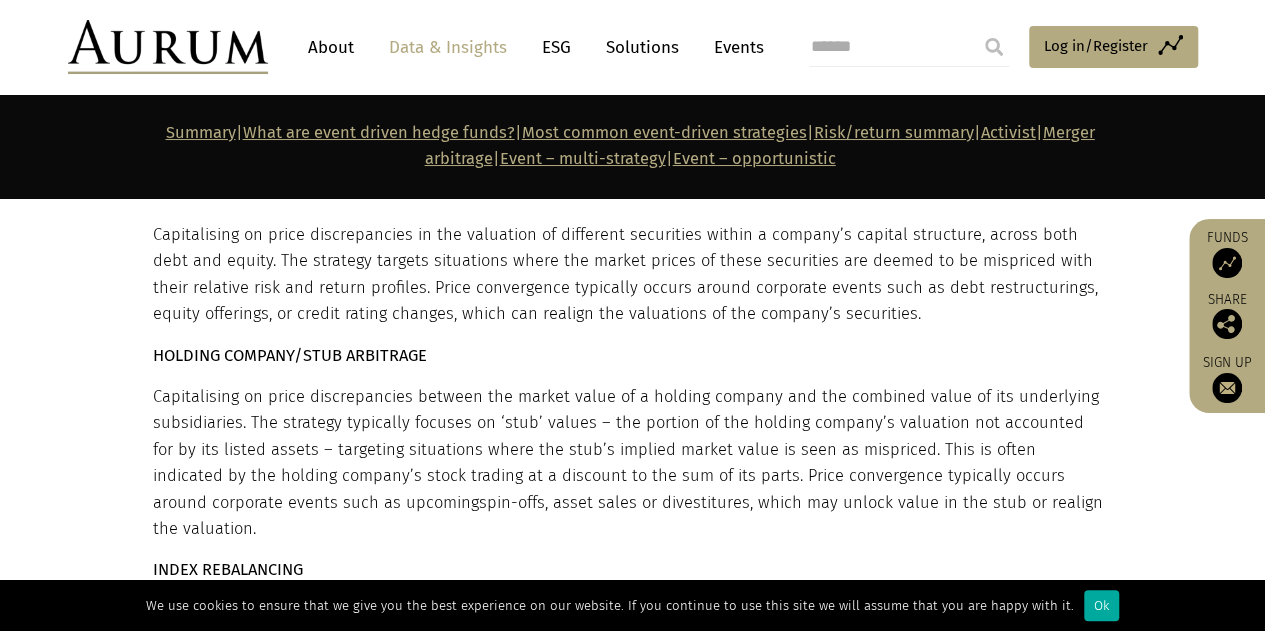 scroll, scrollTop: 8801, scrollLeft: 0, axis: vertical 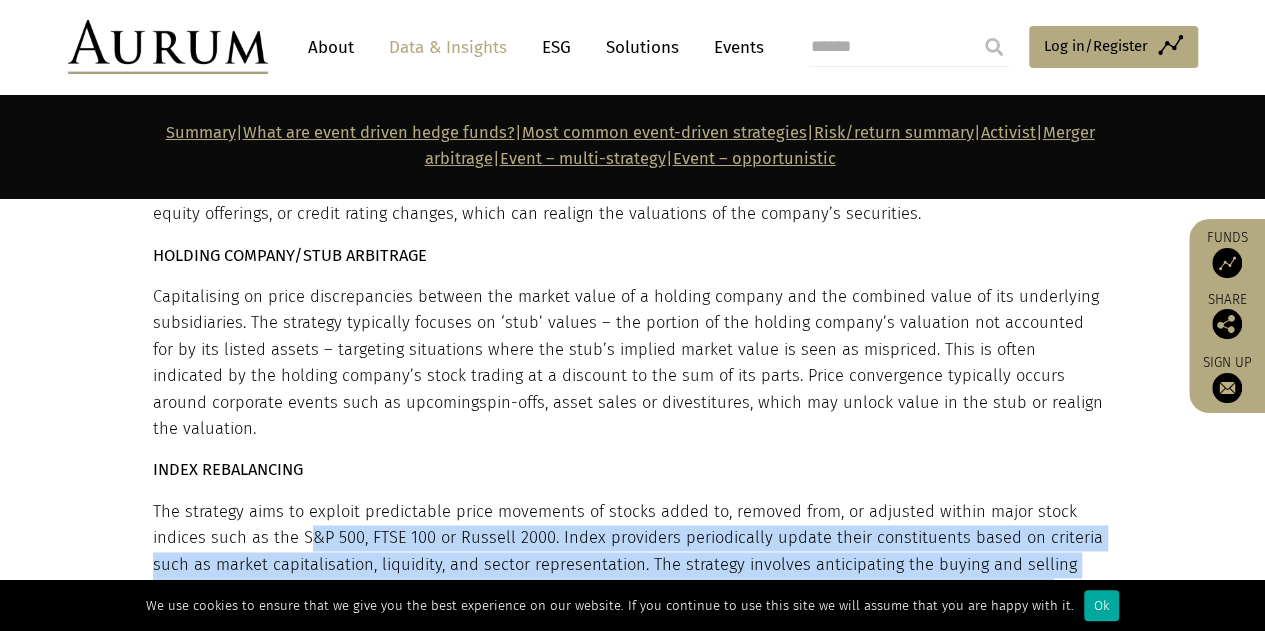 drag, startPoint x: 312, startPoint y: 323, endPoint x: 756, endPoint y: 499, distance: 477.61072 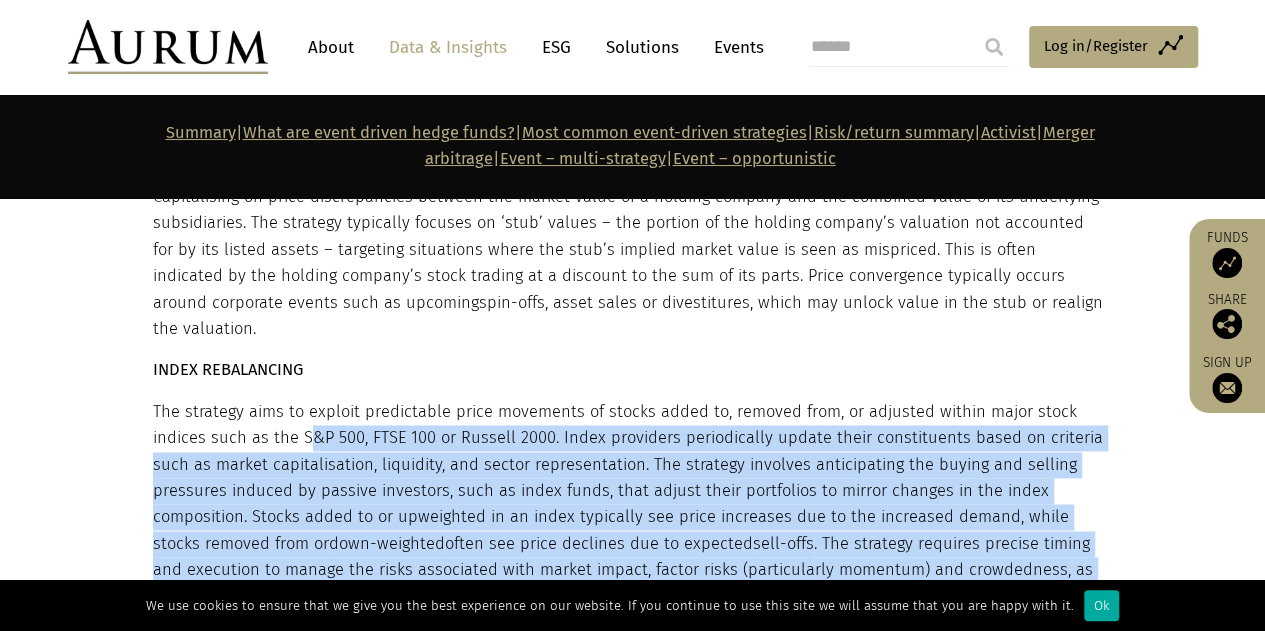click at bounding box center [236, 660] 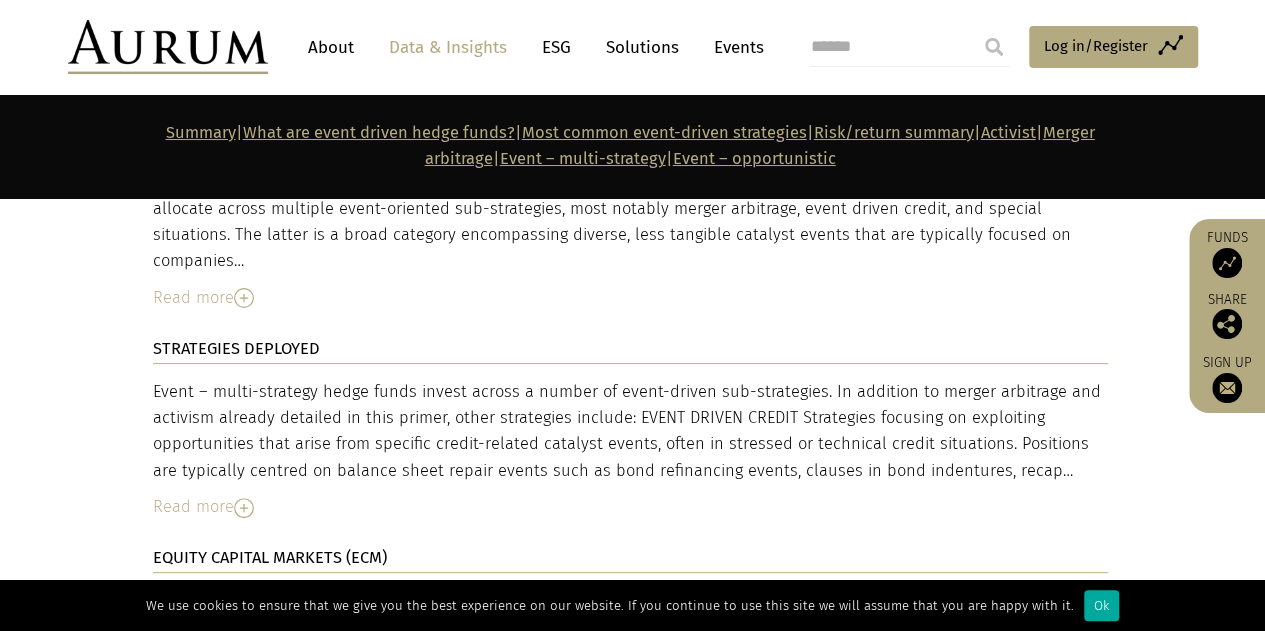 scroll, scrollTop: 7782, scrollLeft: 0, axis: vertical 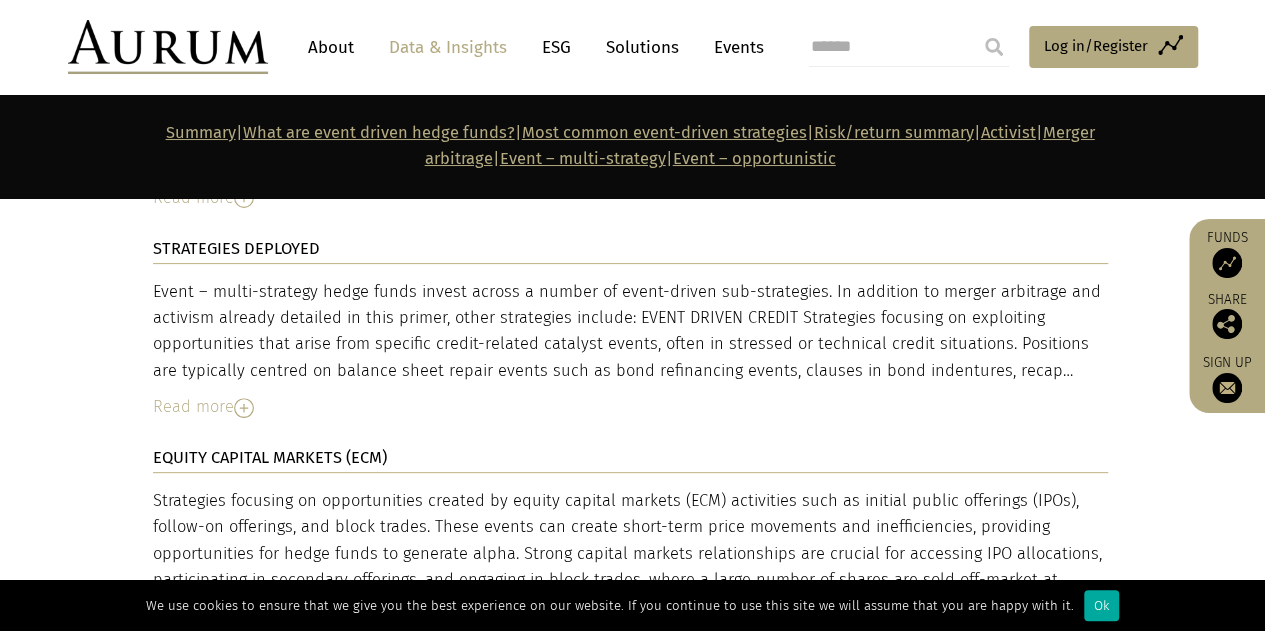 click at bounding box center [244, 617] 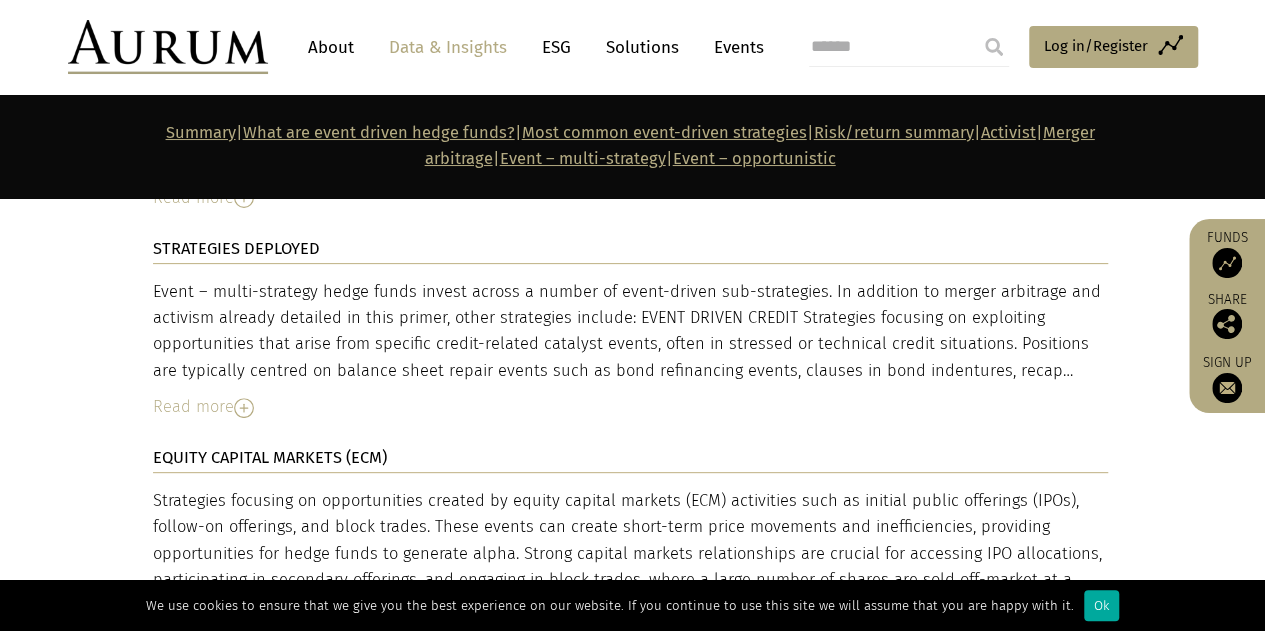 drag, startPoint x: 556, startPoint y: 392, endPoint x: 834, endPoint y: 479, distance: 291.29538 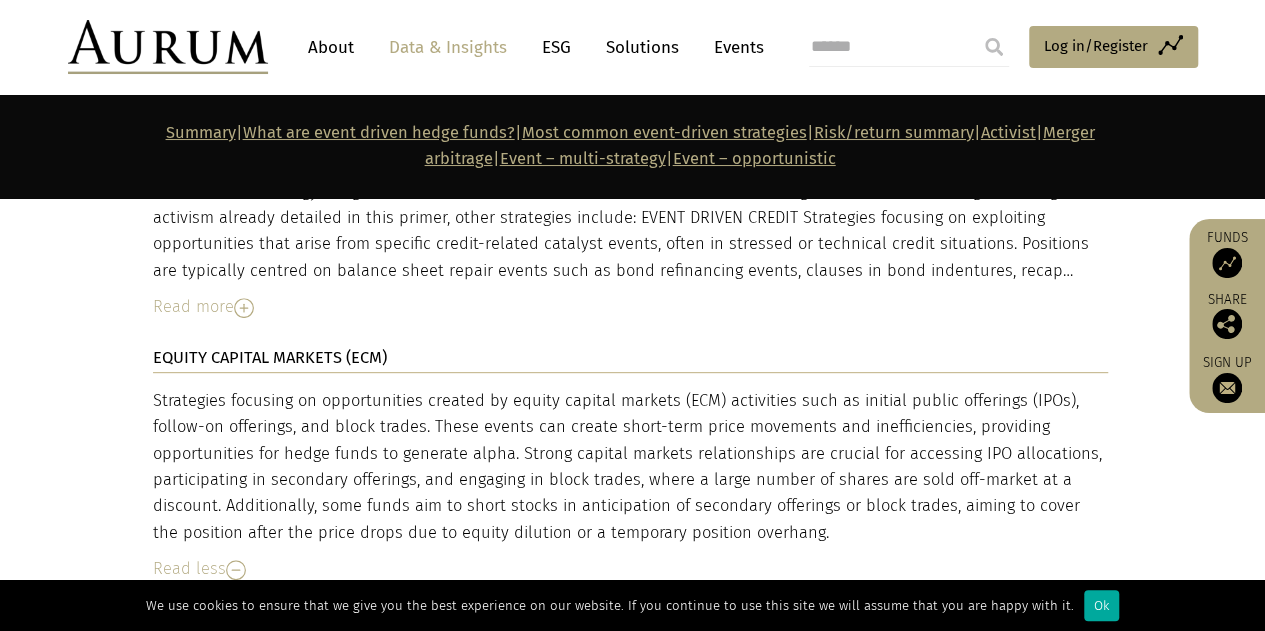 scroll, scrollTop: 7982, scrollLeft: 0, axis: vertical 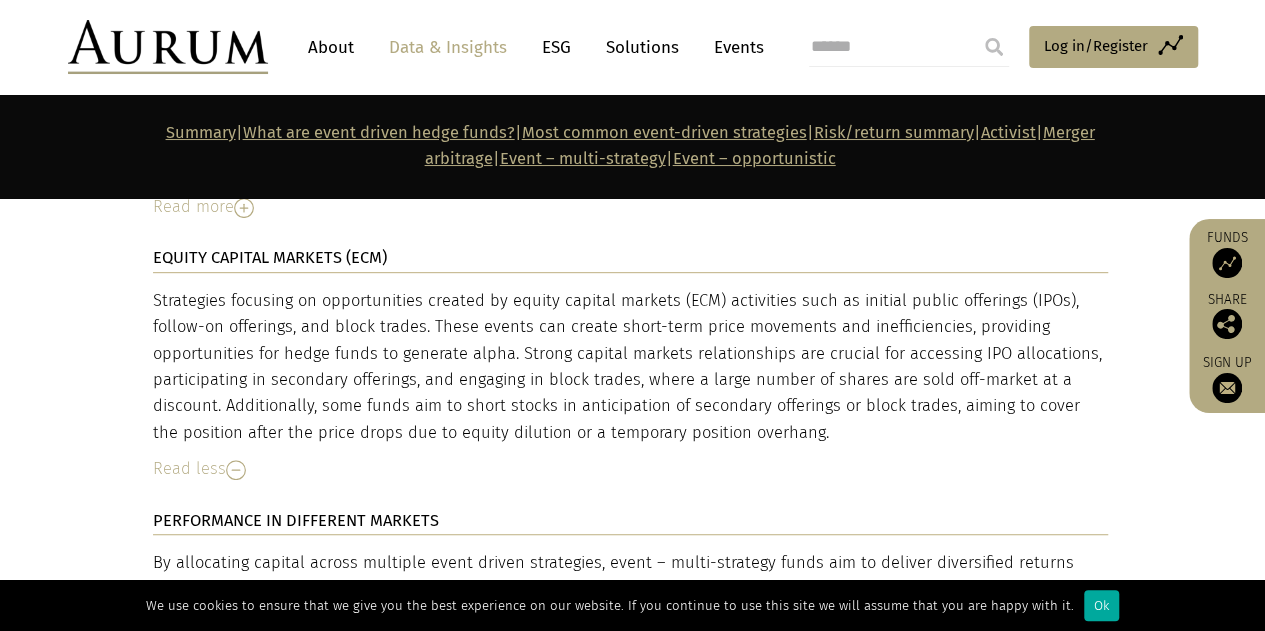 click on "Read less" at bounding box center (630, 469) 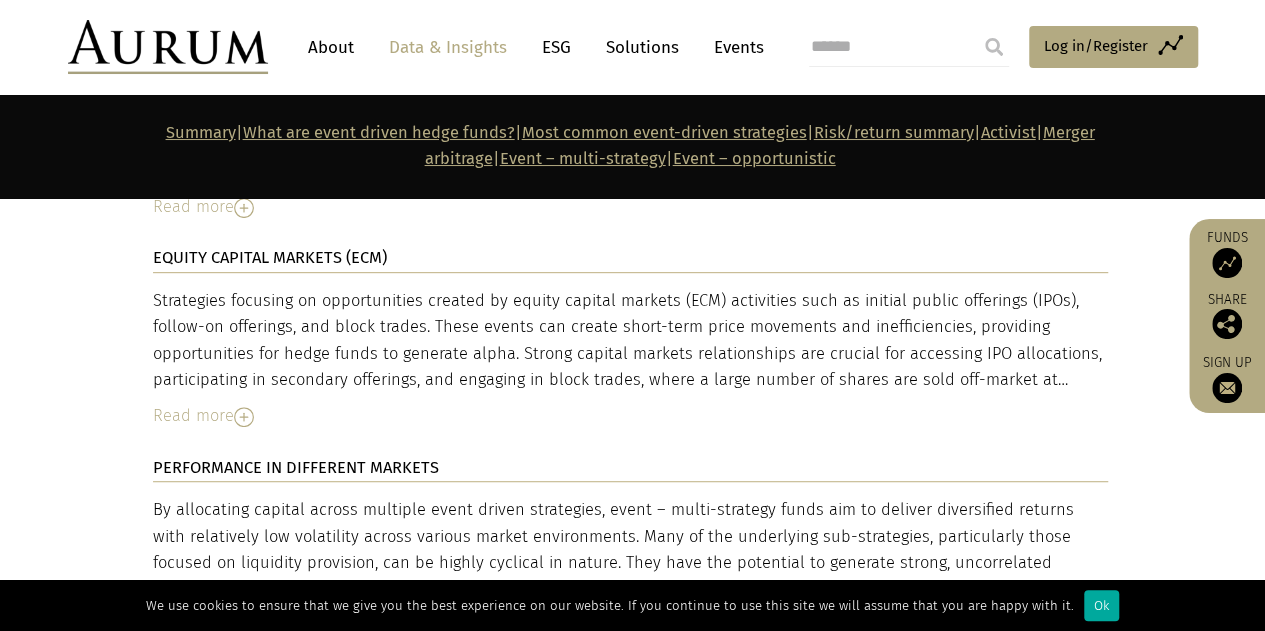 click on "Read more" at bounding box center [630, 652] 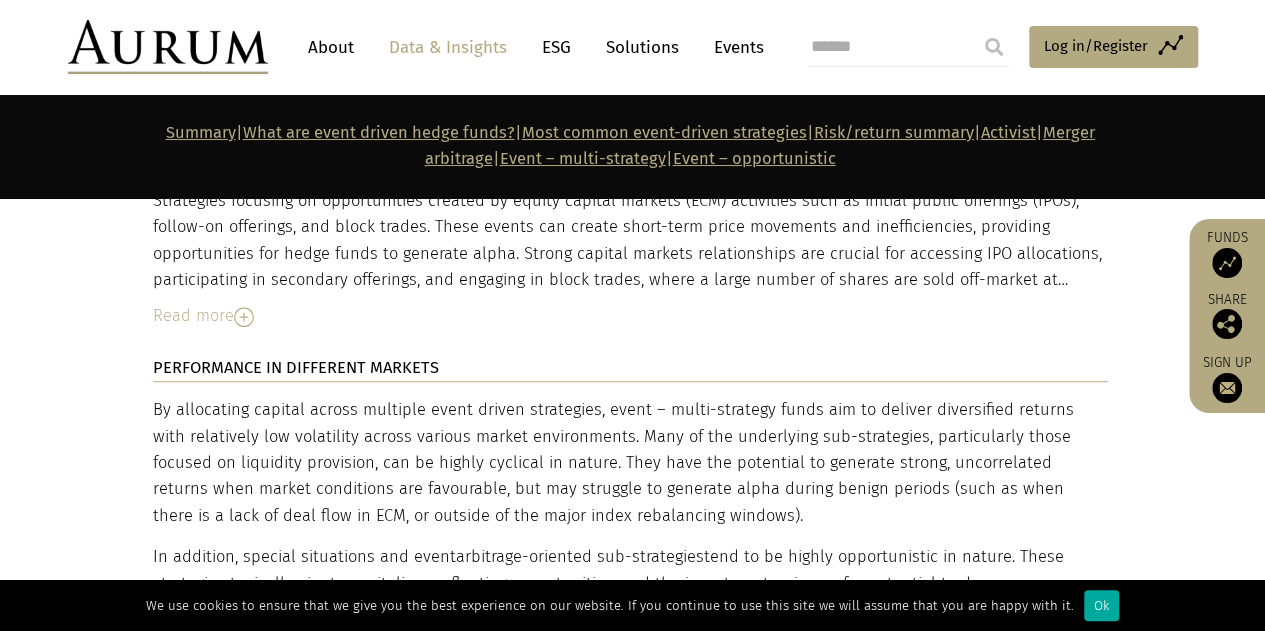 drag, startPoint x: 290, startPoint y: 443, endPoint x: 592, endPoint y: 526, distance: 313.19803 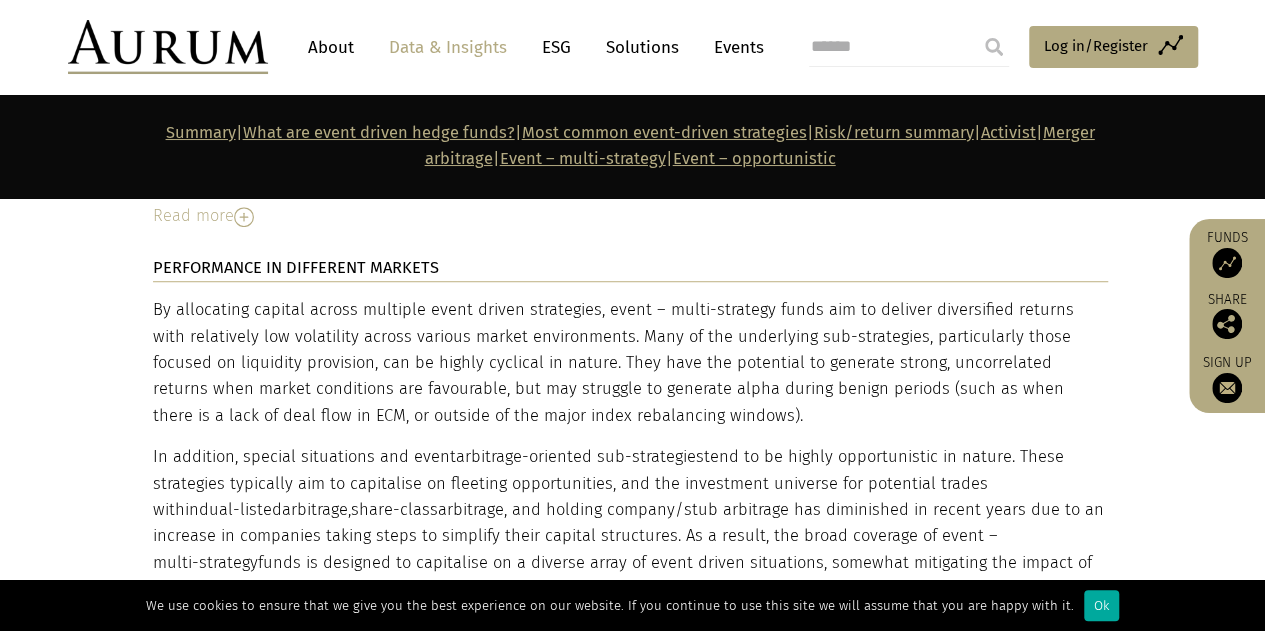 scroll, scrollTop: 8282, scrollLeft: 0, axis: vertical 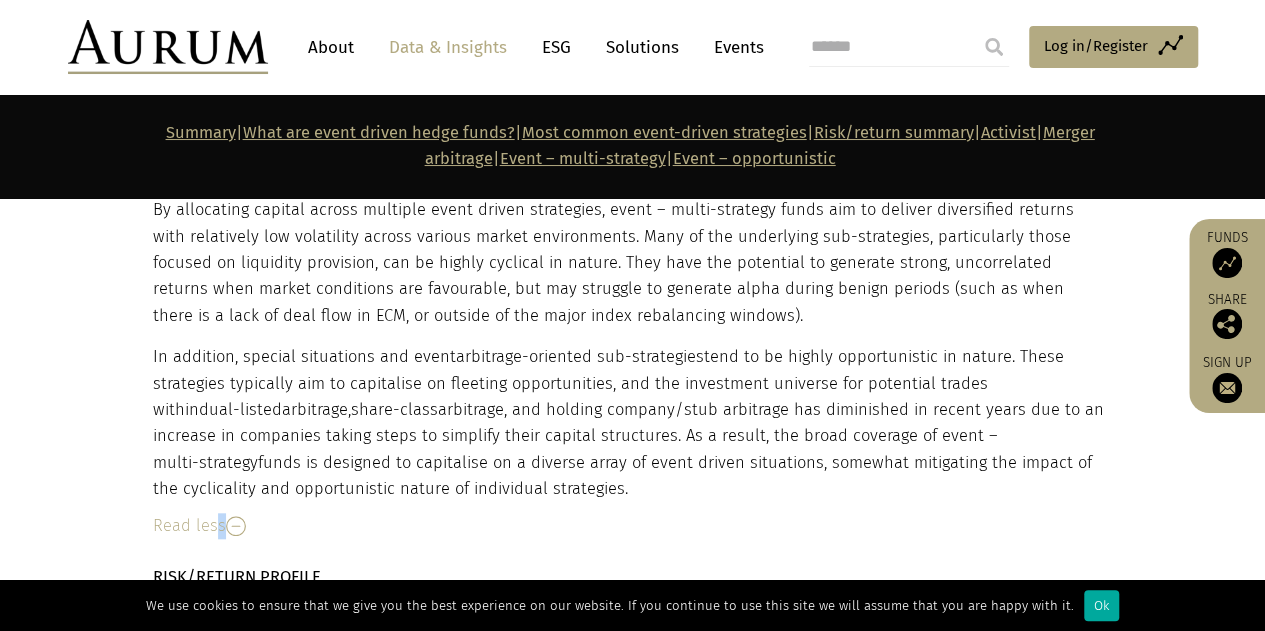 click on "Read less" at bounding box center (630, 526) 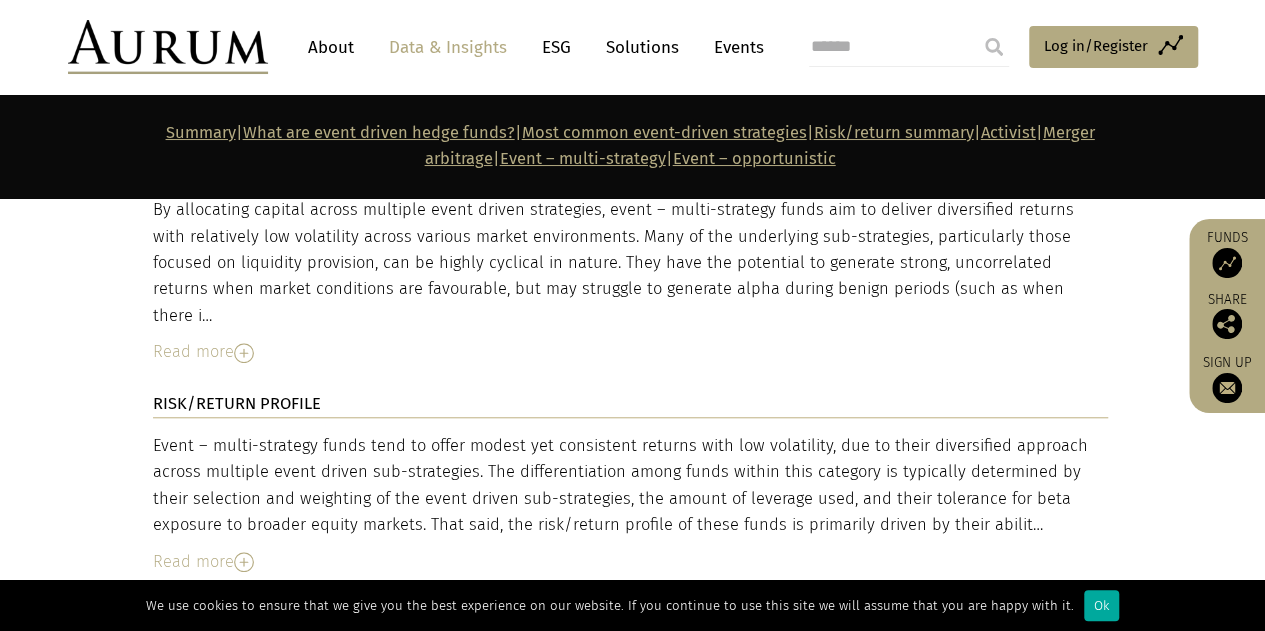 click at bounding box center [244, 562] 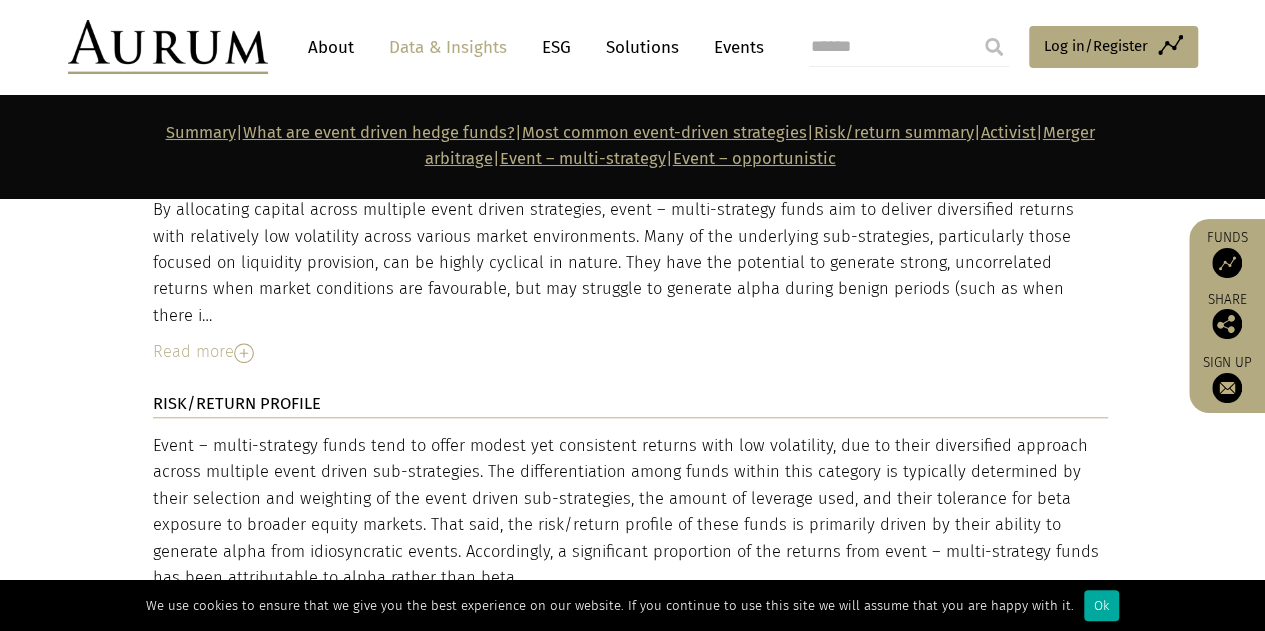drag, startPoint x: 444, startPoint y: 251, endPoint x: 594, endPoint y: 383, distance: 199.8099 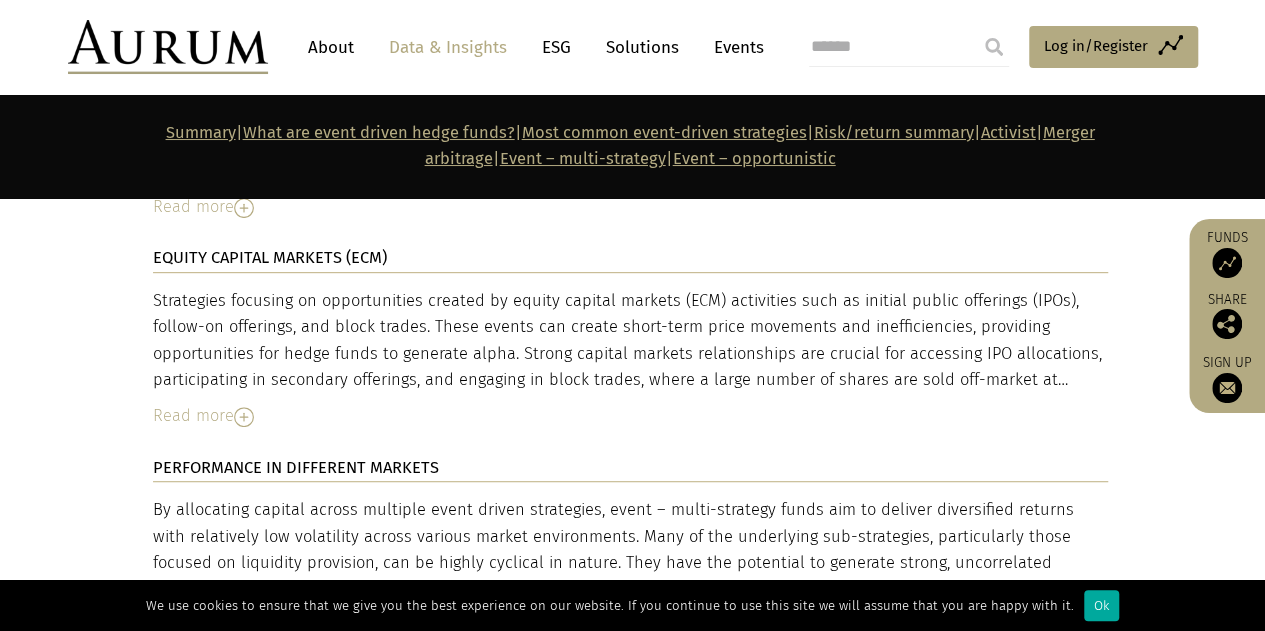 scroll, scrollTop: 8182, scrollLeft: 0, axis: vertical 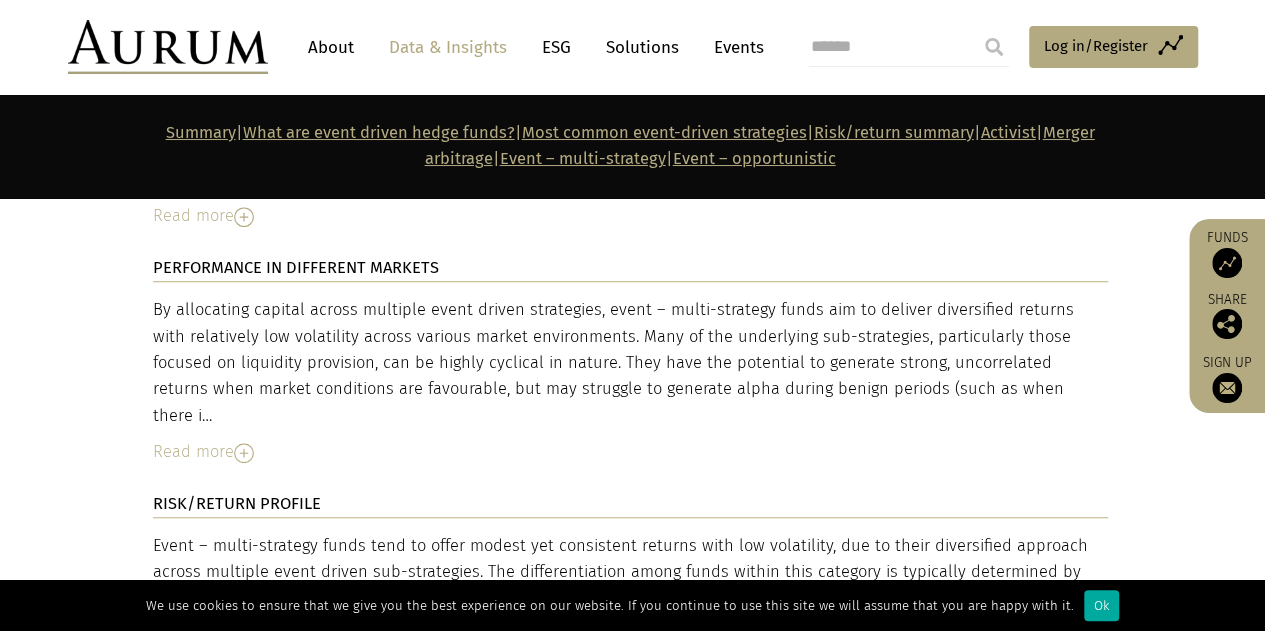 click on "Event – multi-strategy funds tend to offer modest yet consistent returns with low volatility, due to their diversified approach across multiple event driven sub-strategies. The differentiation among funds within this category is typically determined by their selection and weighting of the event driven sub-strategies, the amount of leverage used, and their tolerance for beta exposure to broader equity markets. That said, the risk/return profile of these funds is primarily driven by their ability to generate alpha from idiosyncratic events. Accordingly, a significant proportion of the returns from event – multi-strategy funds has been attributable to alpha rather than beta." at bounding box center [630, 612] 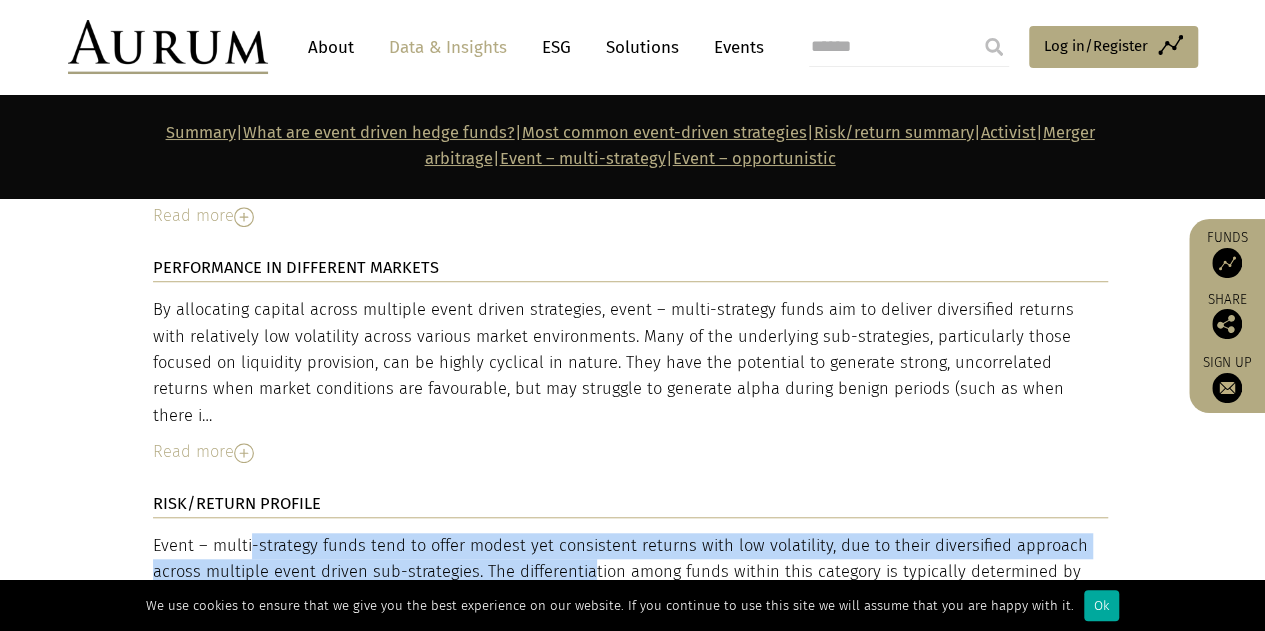 drag, startPoint x: 153, startPoint y: 349, endPoint x: 515, endPoint y: 388, distance: 364.09476 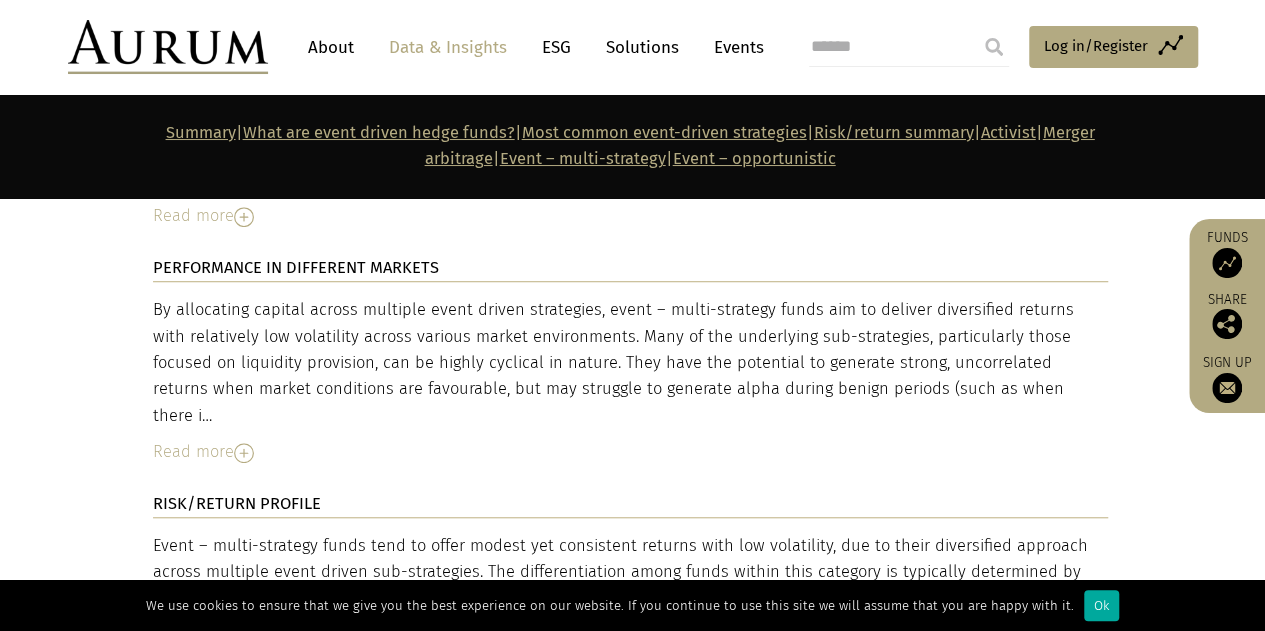 click on "Event – multi-strategy funds tend to offer modest yet consistent returns with low volatility, due to their diversified approach across multiple event driven sub-strategies. The differentiation among funds within this category is typically determined by their selection and weighting of the event driven sub-strategies, the amount of leverage used, and their tolerance for beta exposure to broader equity markets. That said, the risk/return profile of these funds is primarily driven by their ability to generate alpha from idiosyncratic events. Accordingly, a significant proportion of the returns from event – multi-strategy funds has been attributable to alpha rather than beta." at bounding box center (630, 612) 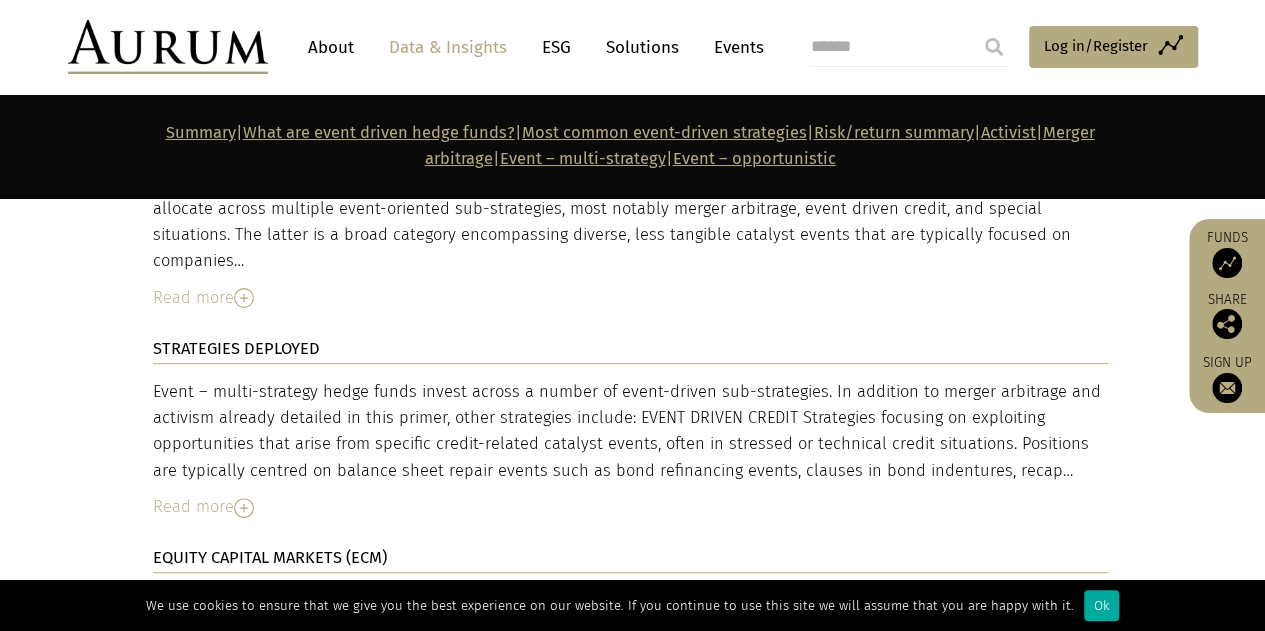 scroll, scrollTop: 7582, scrollLeft: 0, axis: vertical 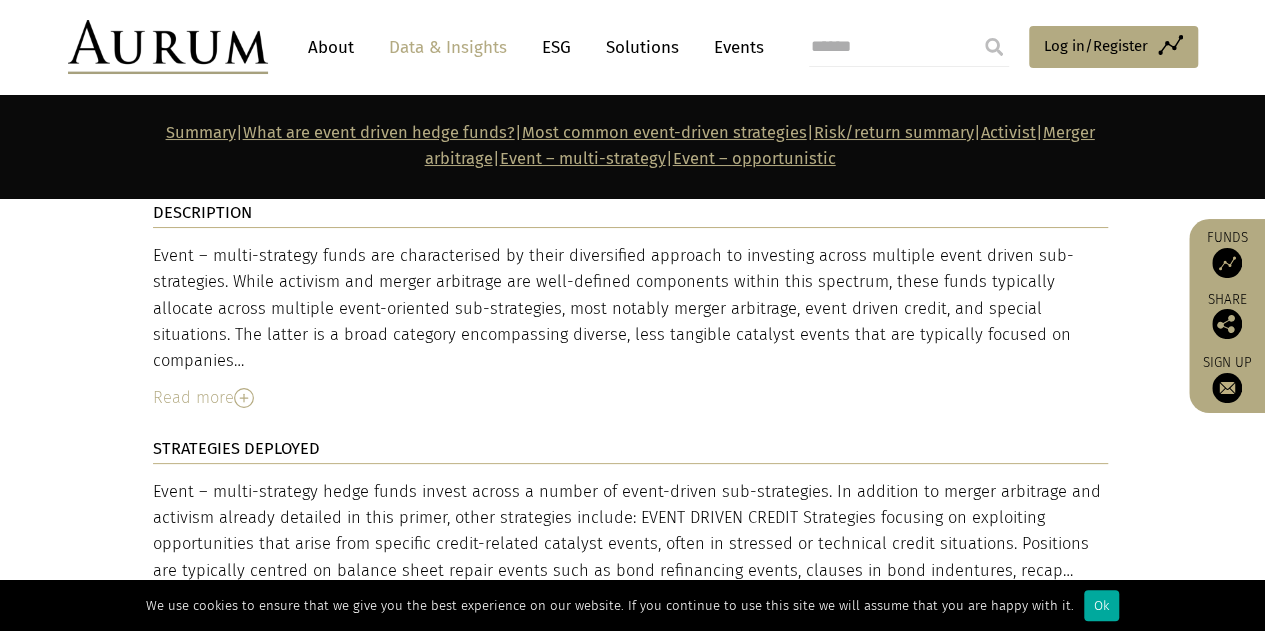 click on "Read more" at bounding box center [630, 607] 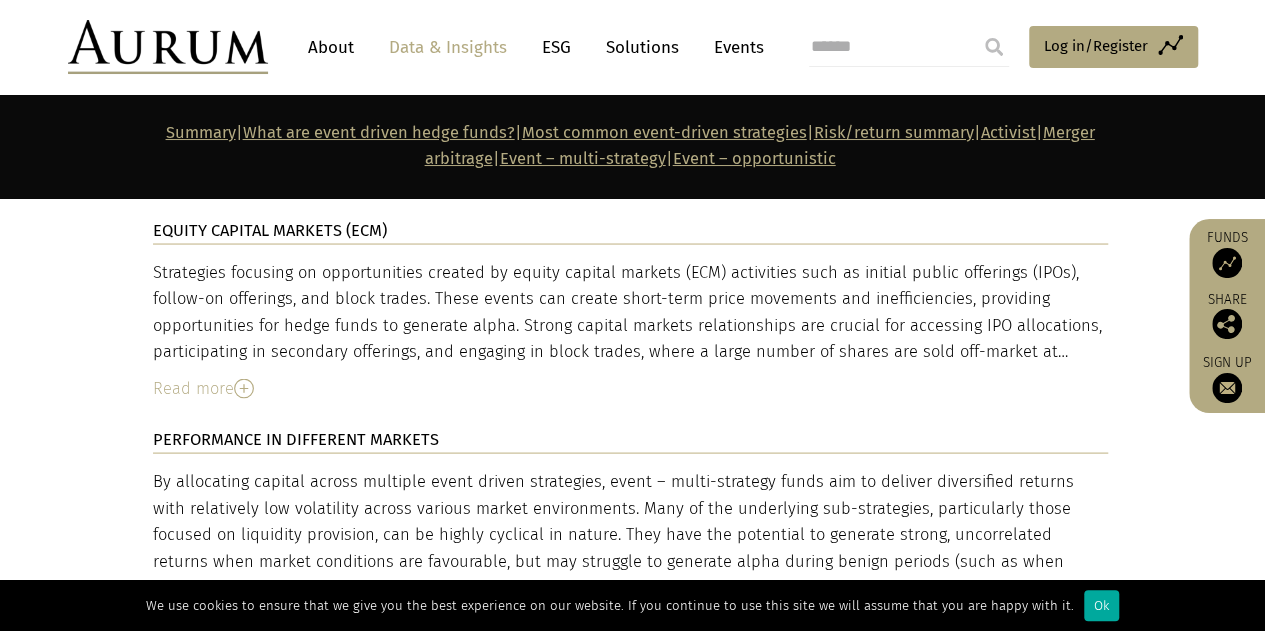 scroll, scrollTop: 9582, scrollLeft: 0, axis: vertical 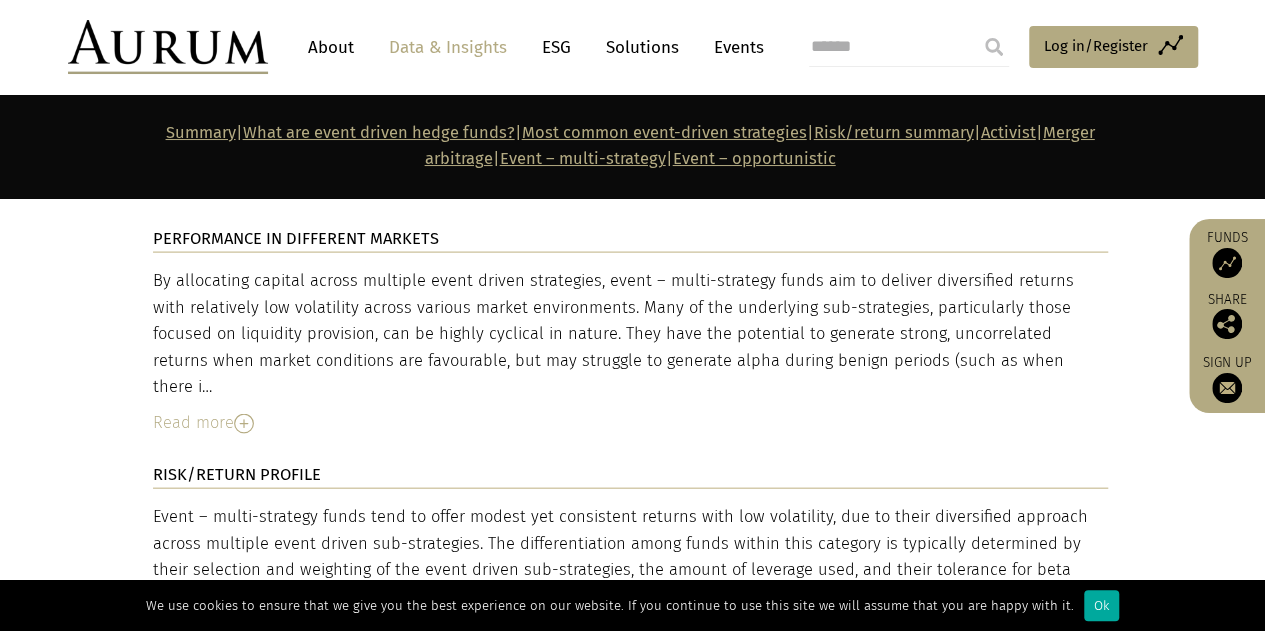 drag, startPoint x: 341, startPoint y: 354, endPoint x: 299, endPoint y: 375, distance: 46.957428 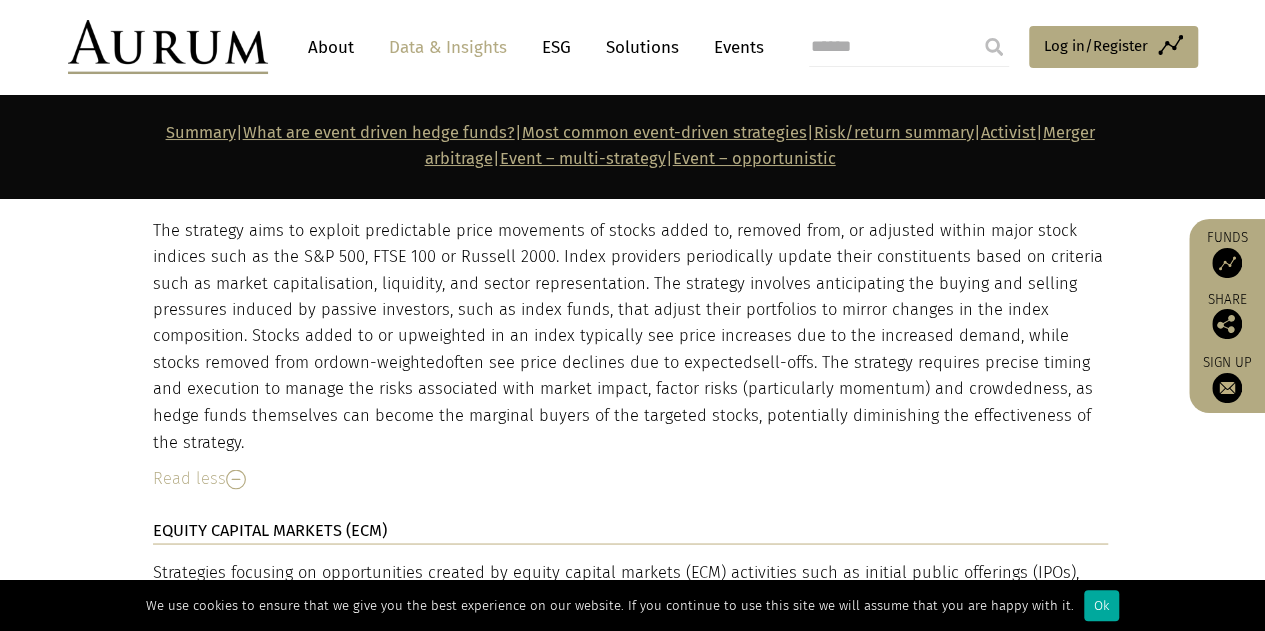 scroll, scrollTop: 8882, scrollLeft: 0, axis: vertical 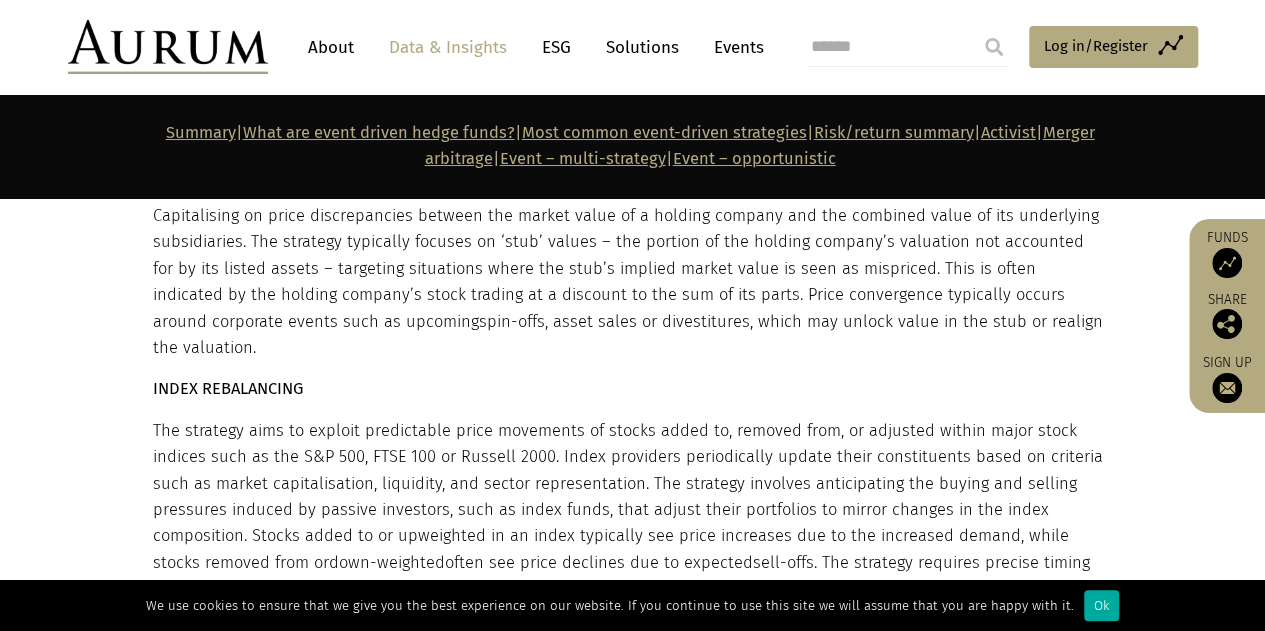click on "Read less" at bounding box center (630, 678) 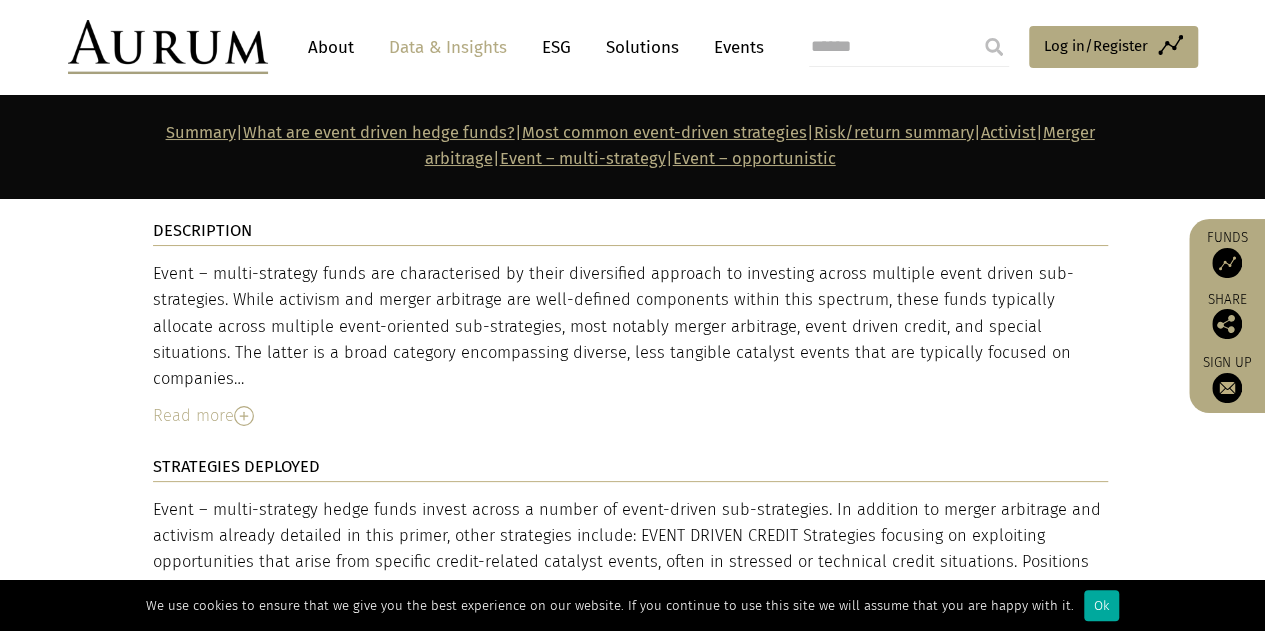 click on "Read more" at bounding box center [630, 625] 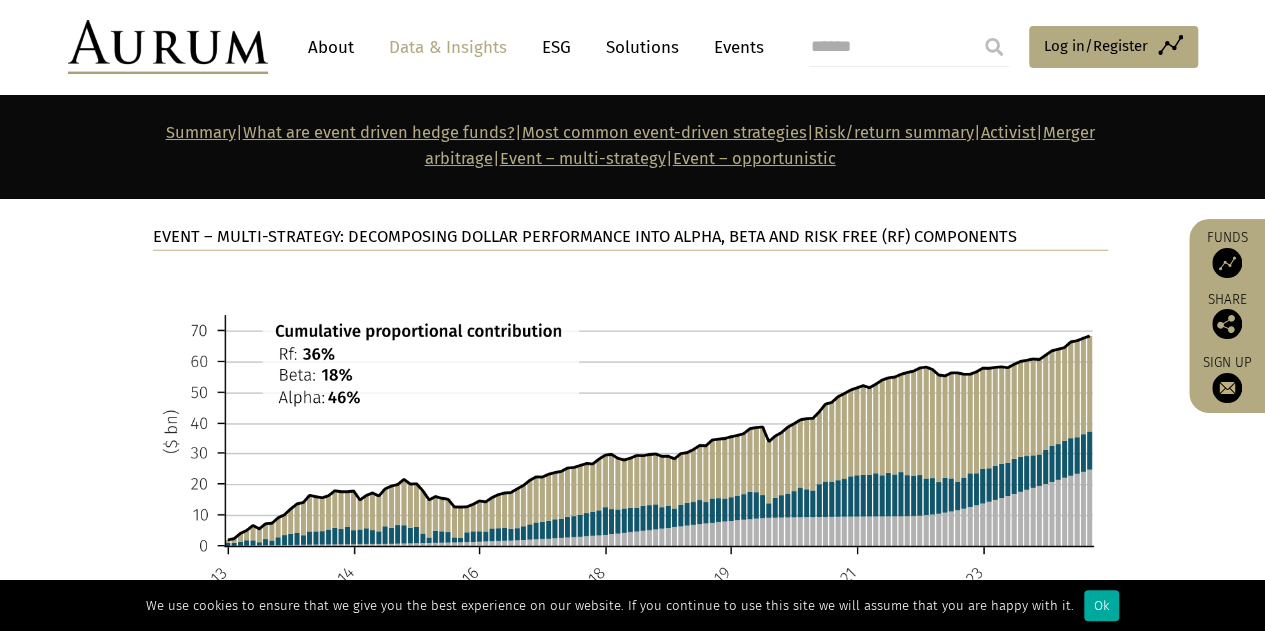 scroll, scrollTop: 9482, scrollLeft: 0, axis: vertical 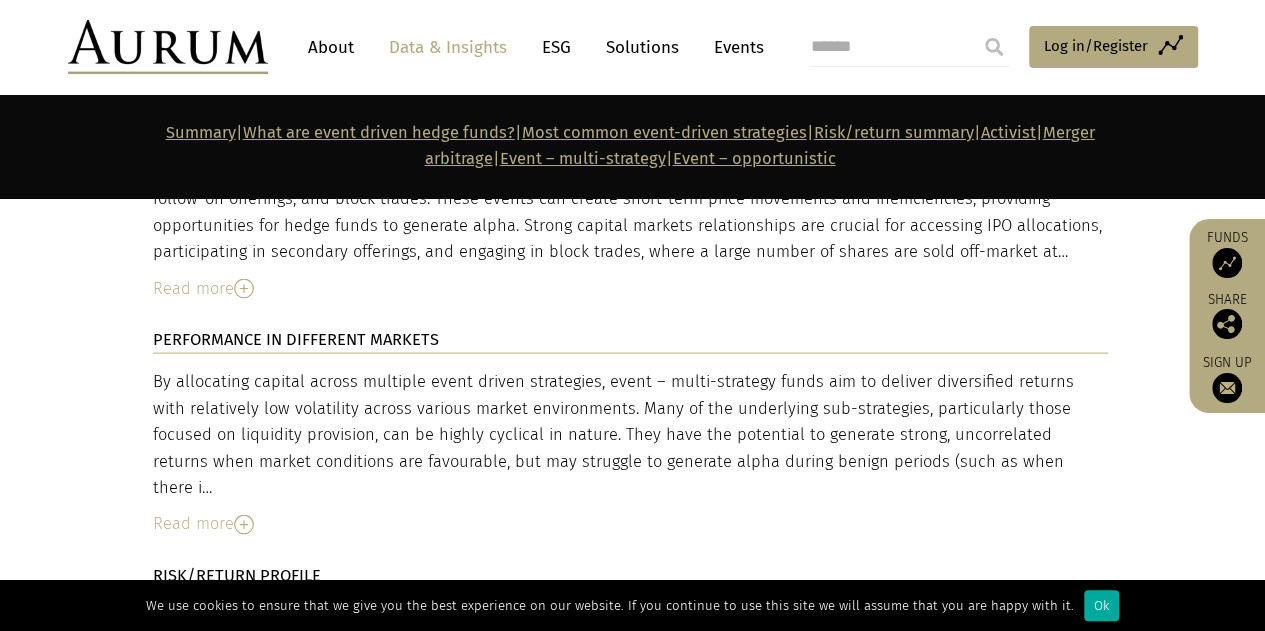 click on "Read less" at bounding box center (630, 785) 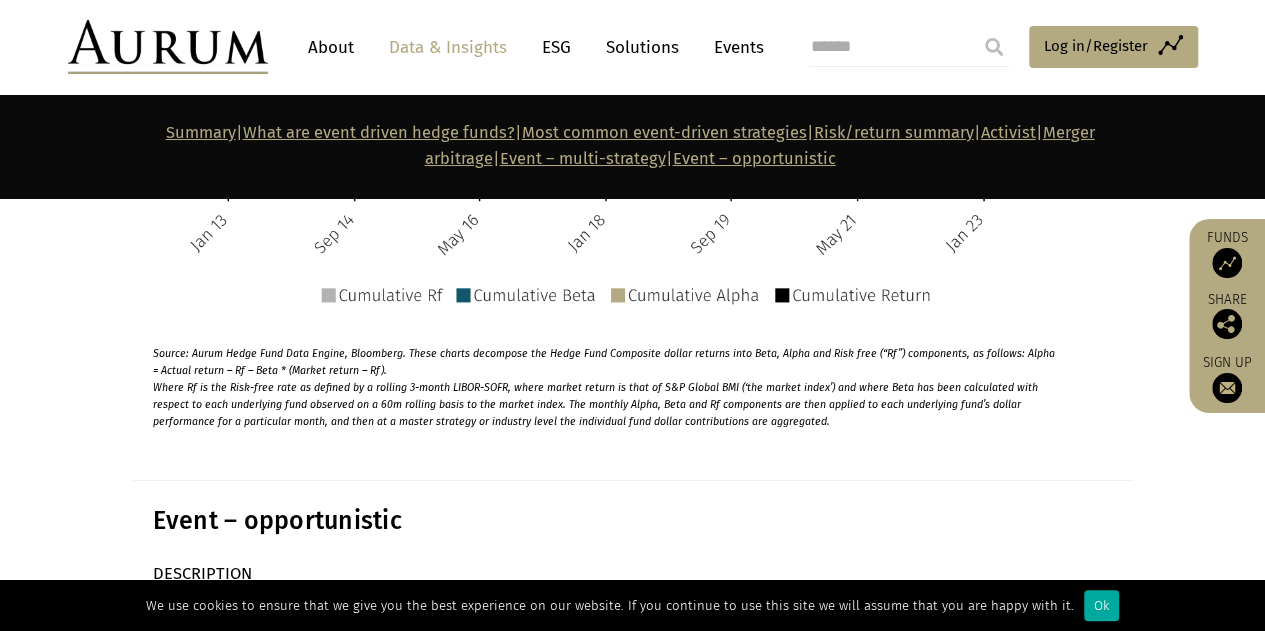 scroll, scrollTop: 10482, scrollLeft: 0, axis: vertical 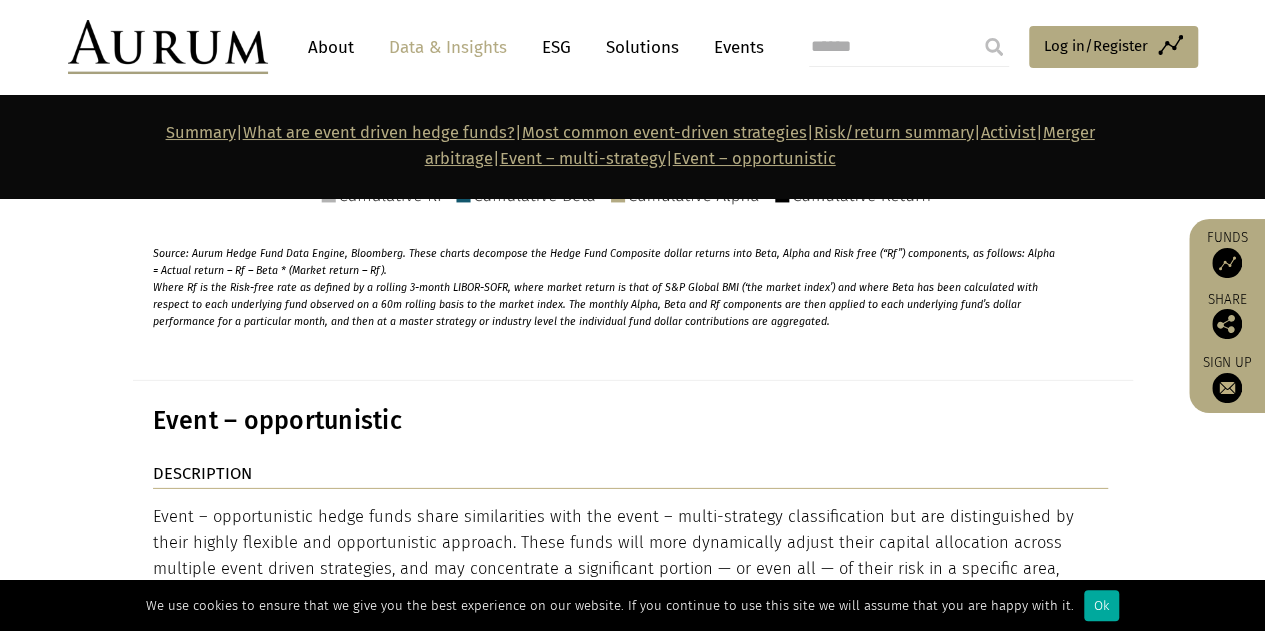 click on "Read more" at bounding box center [630, 632] 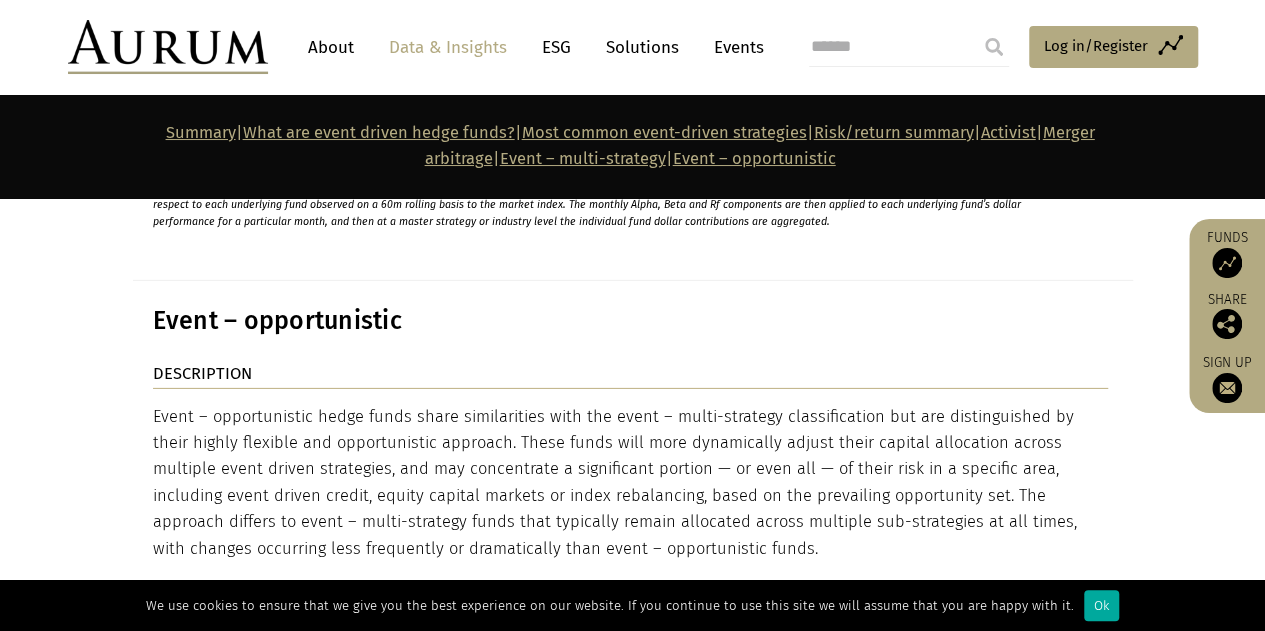 click on "Read less" at bounding box center [630, 679] 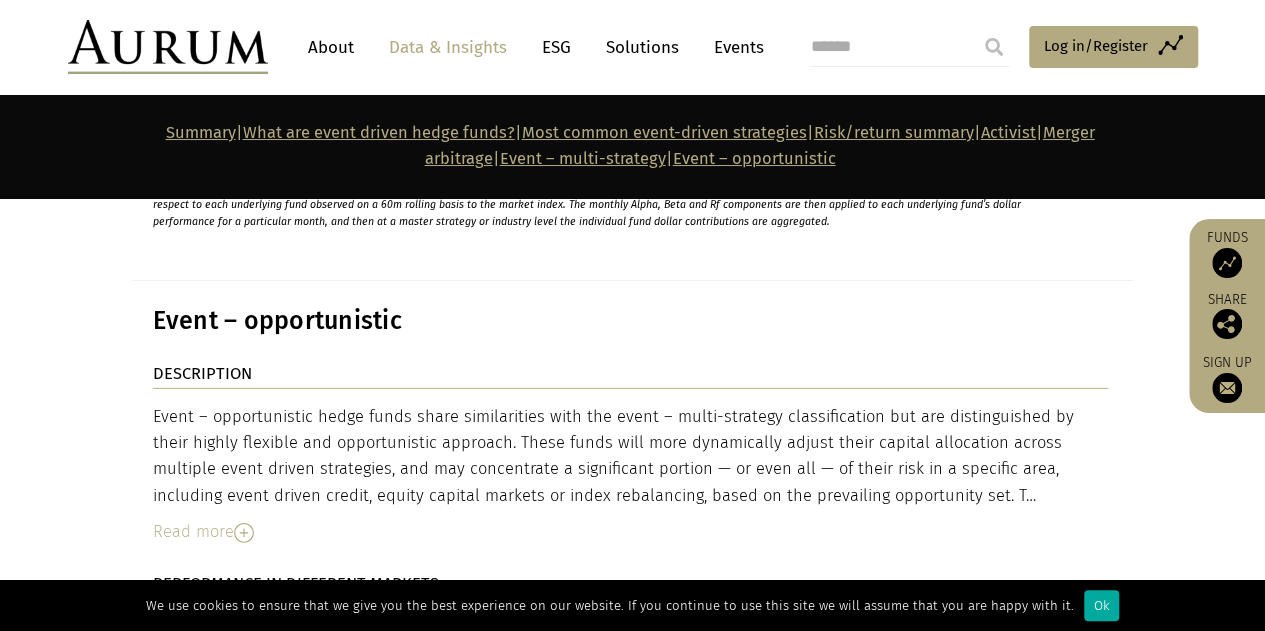 scroll, scrollTop: 10682, scrollLeft: 0, axis: vertical 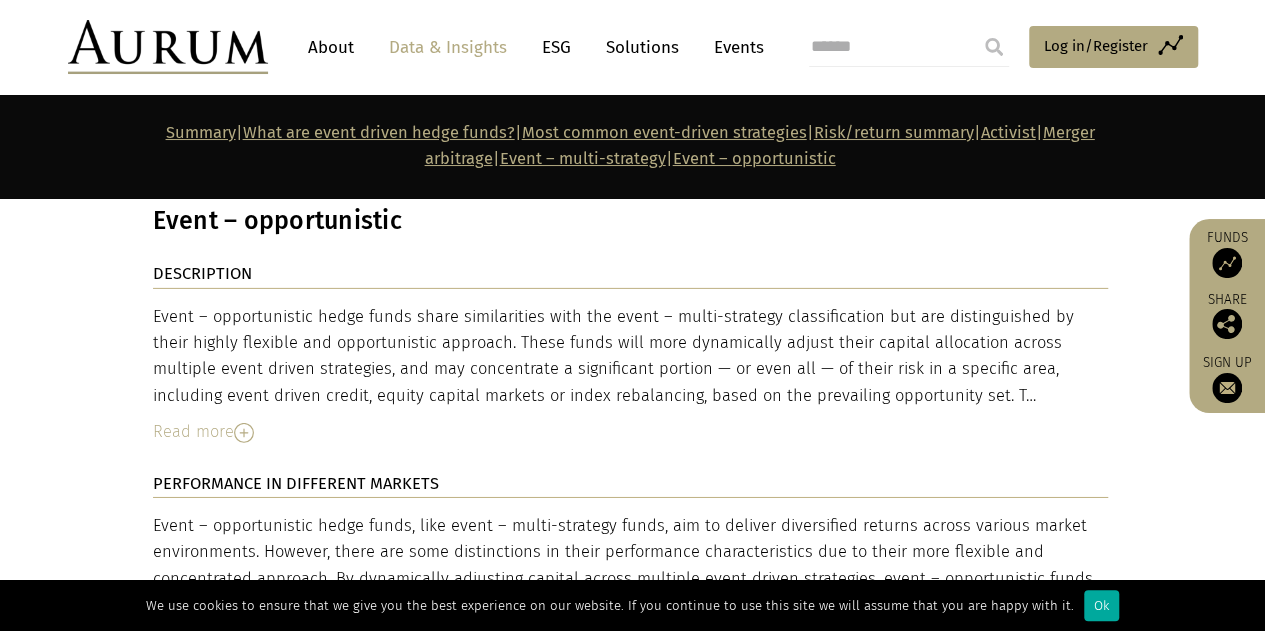 click on "Read more" at bounding box center (630, 642) 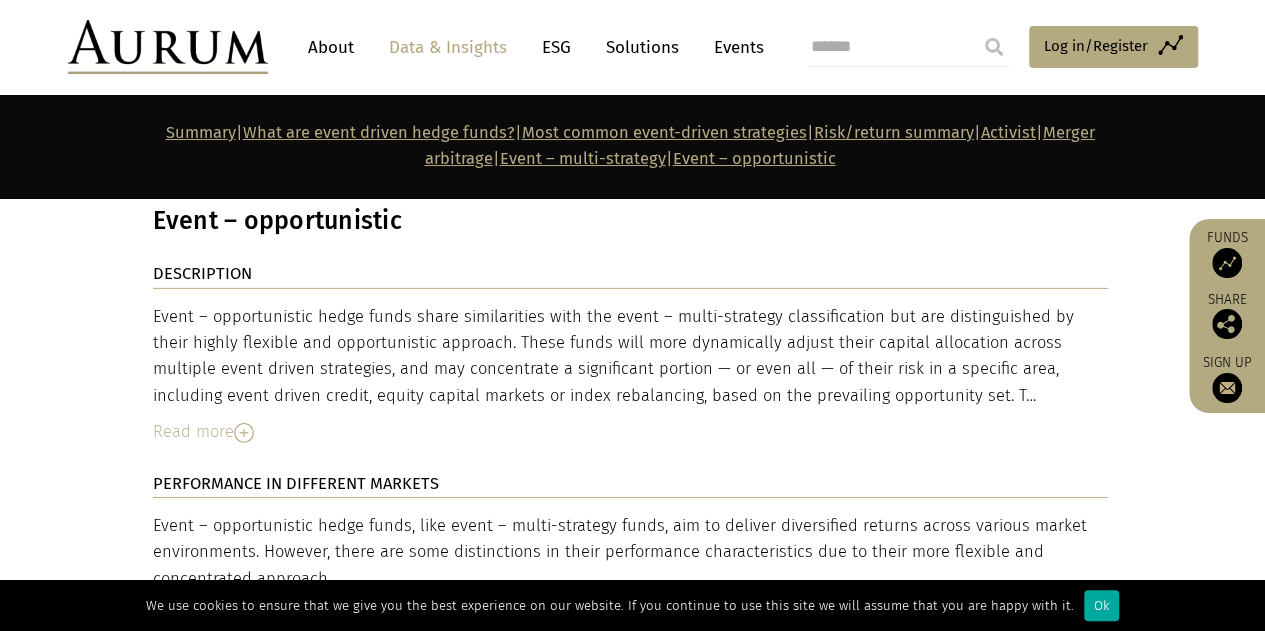 scroll, scrollTop: 10782, scrollLeft: 0, axis: vertical 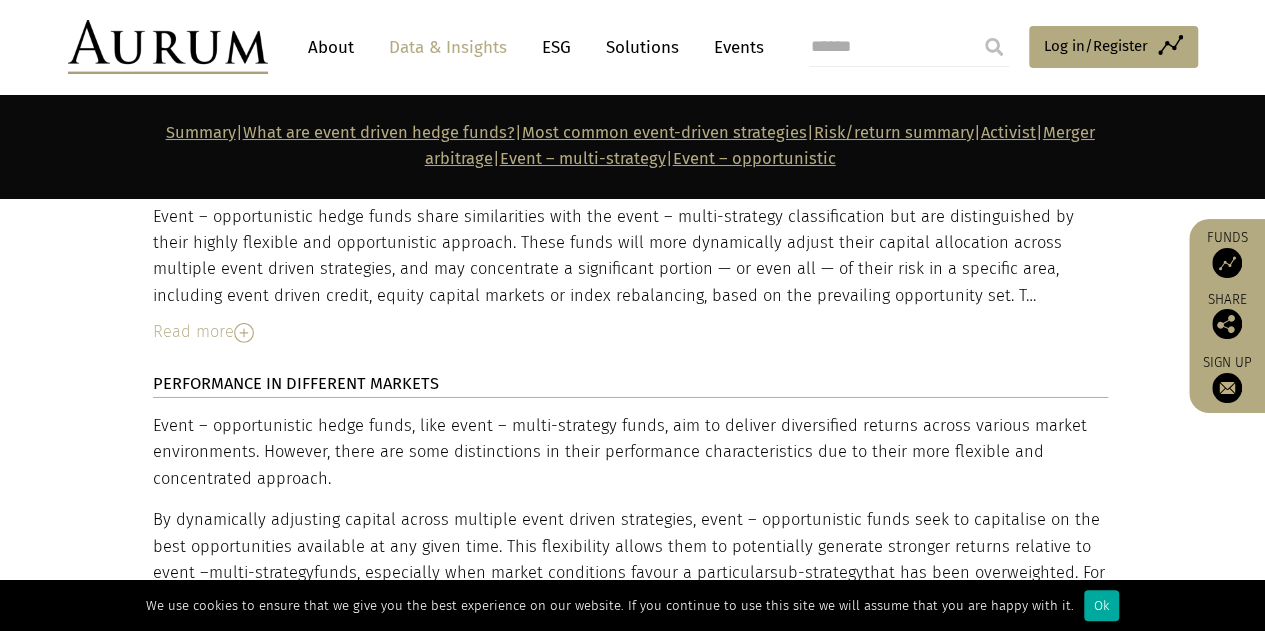 click on "Read less" at bounding box center (630, 662) 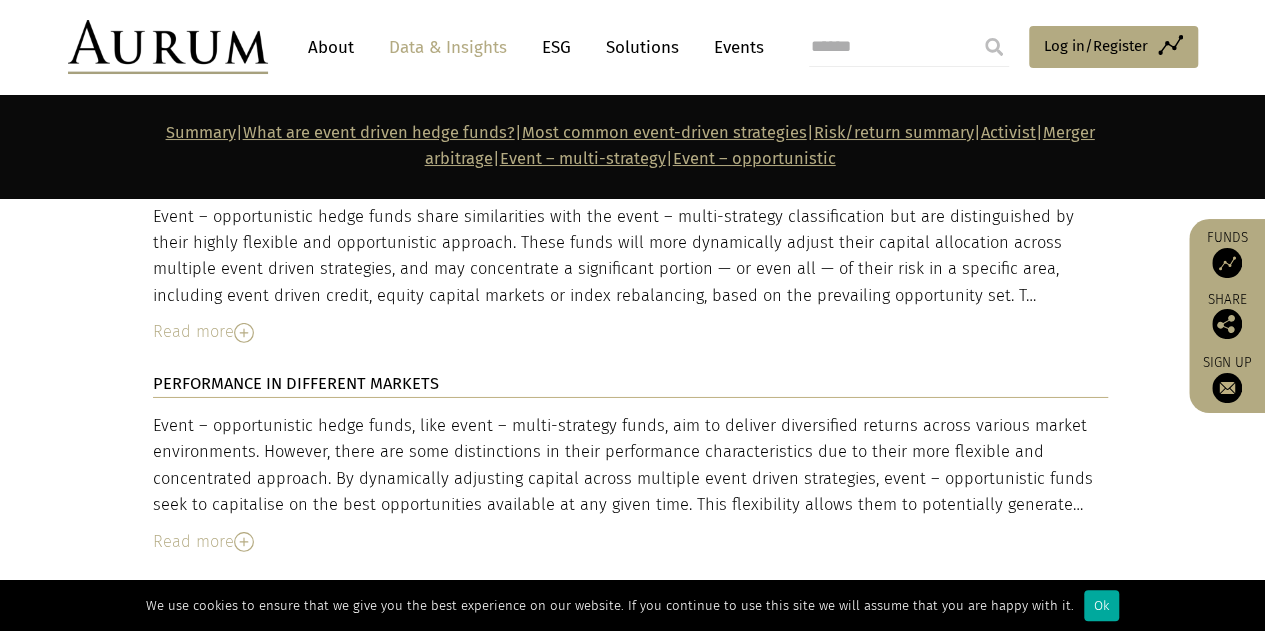 scroll, scrollTop: 10882, scrollLeft: 0, axis: vertical 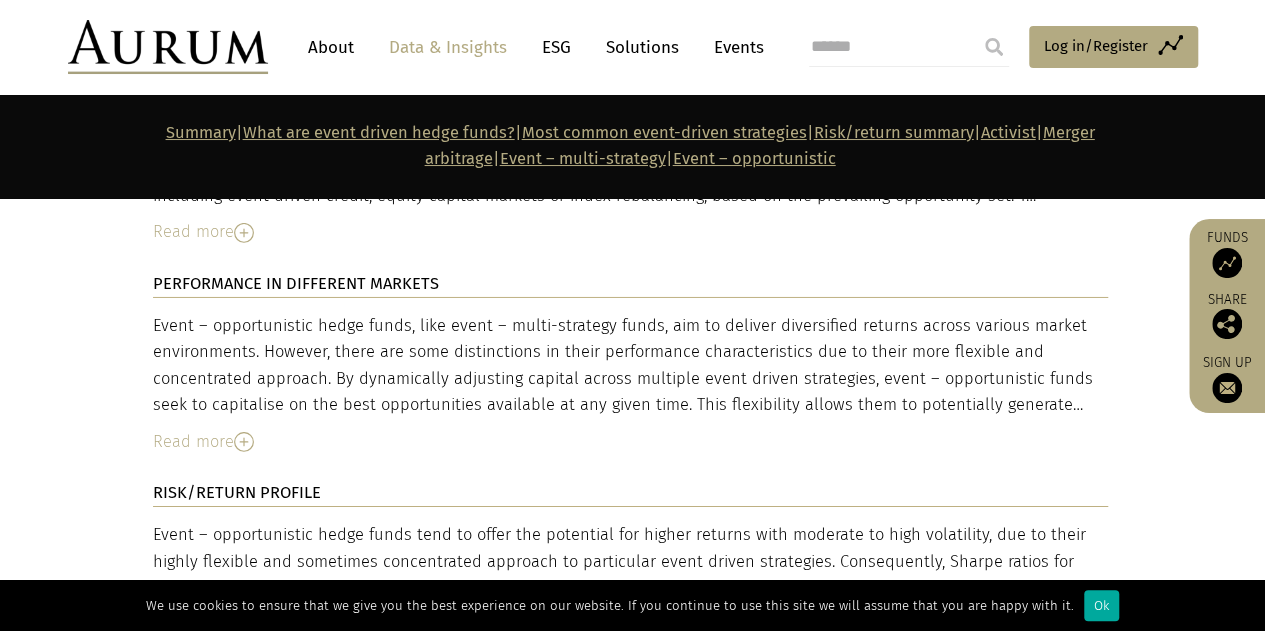 click at bounding box center (244, 678) 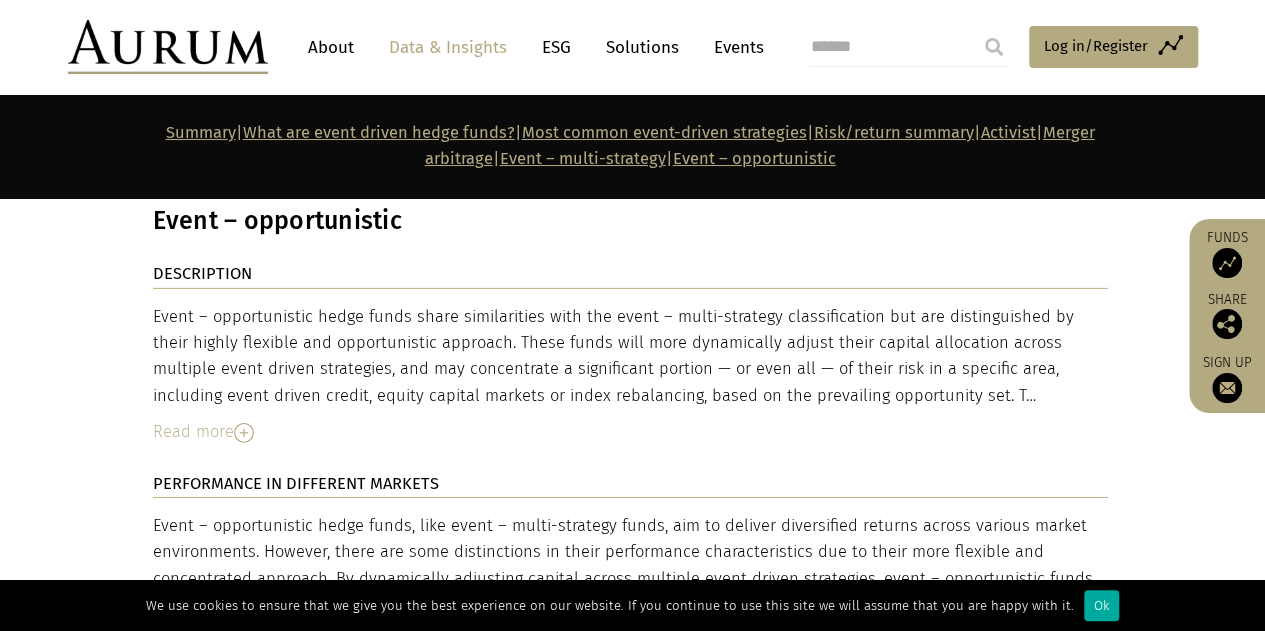 click at bounding box center [244, 642] 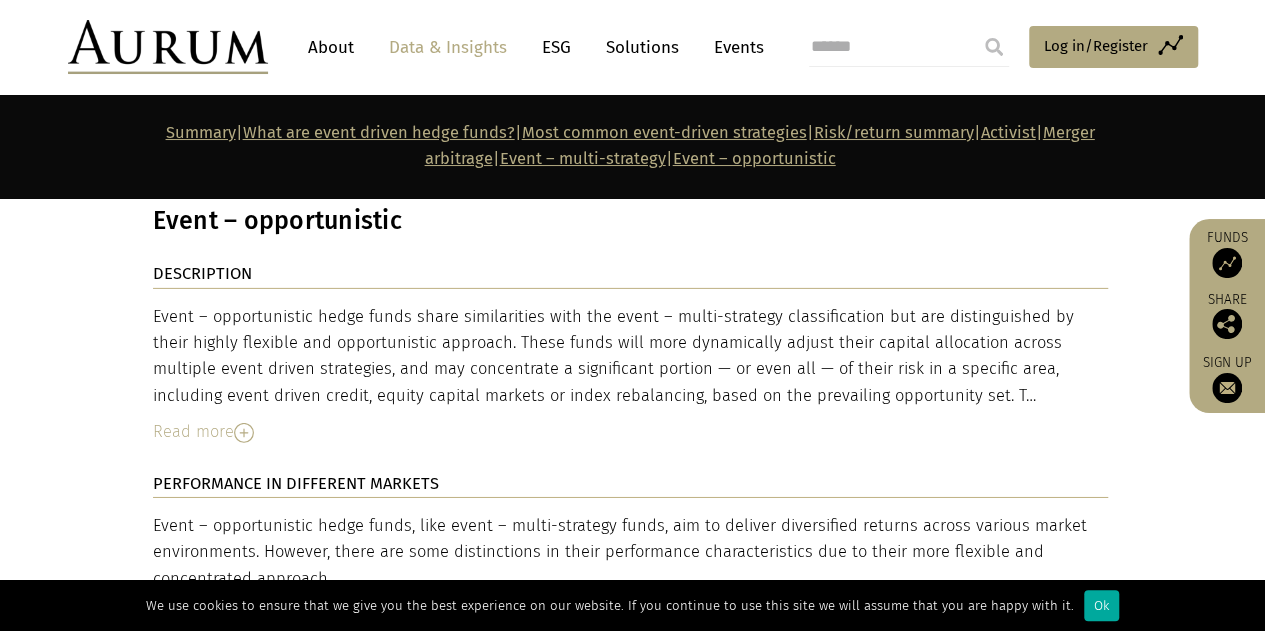 scroll, scrollTop: 10782, scrollLeft: 0, axis: vertical 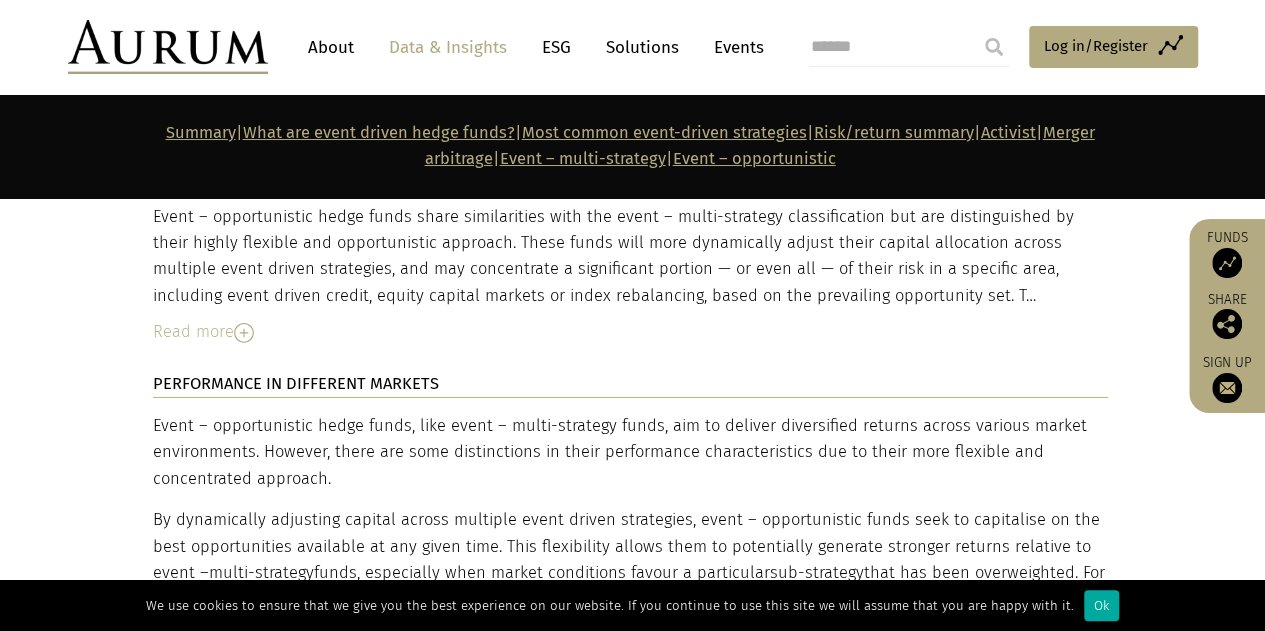click at bounding box center [236, 663] 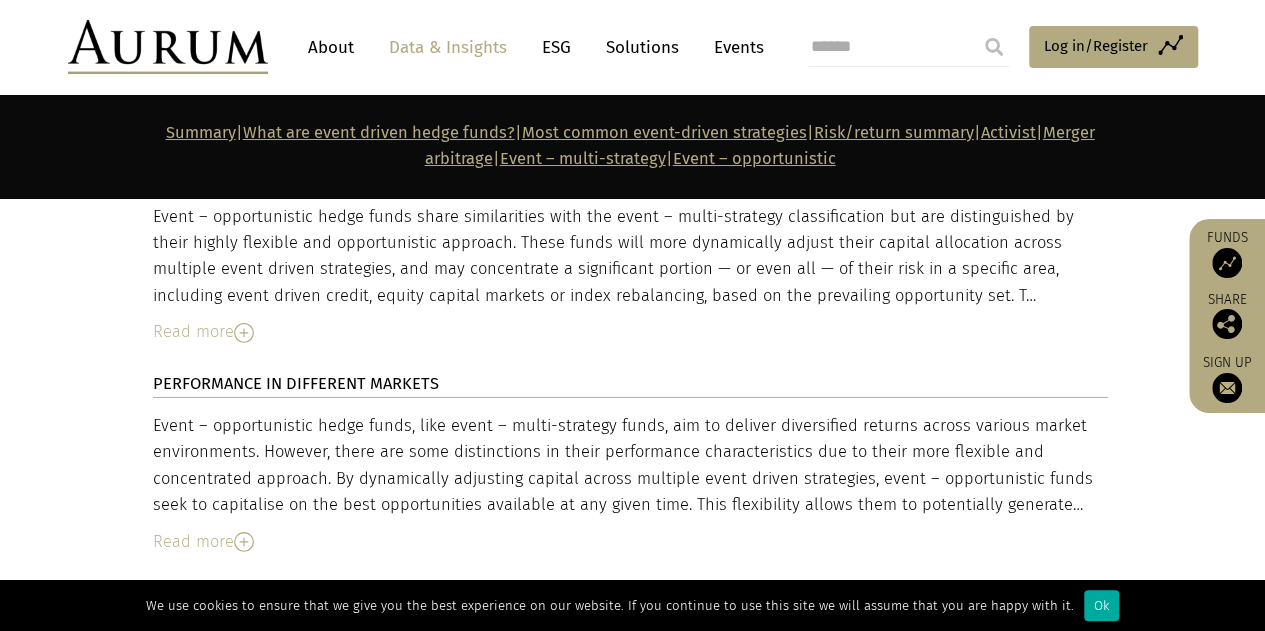 scroll, scrollTop: 10882, scrollLeft: 0, axis: vertical 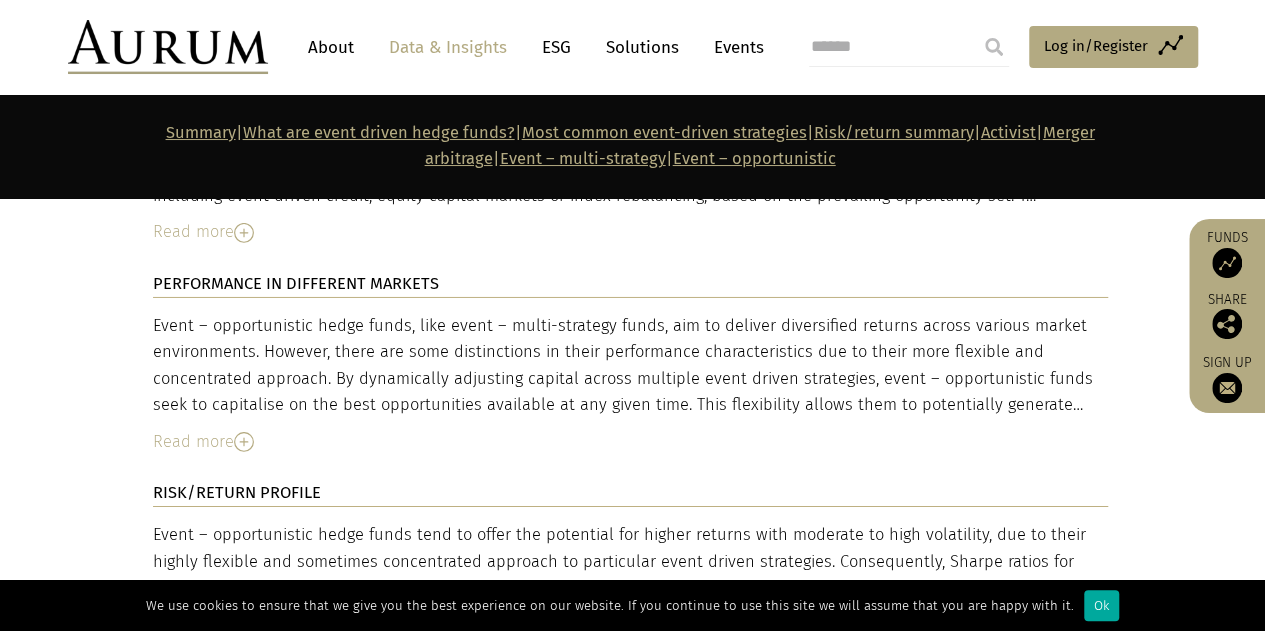 drag, startPoint x: 304, startPoint y: 369, endPoint x: 614, endPoint y: 441, distance: 318.25146 